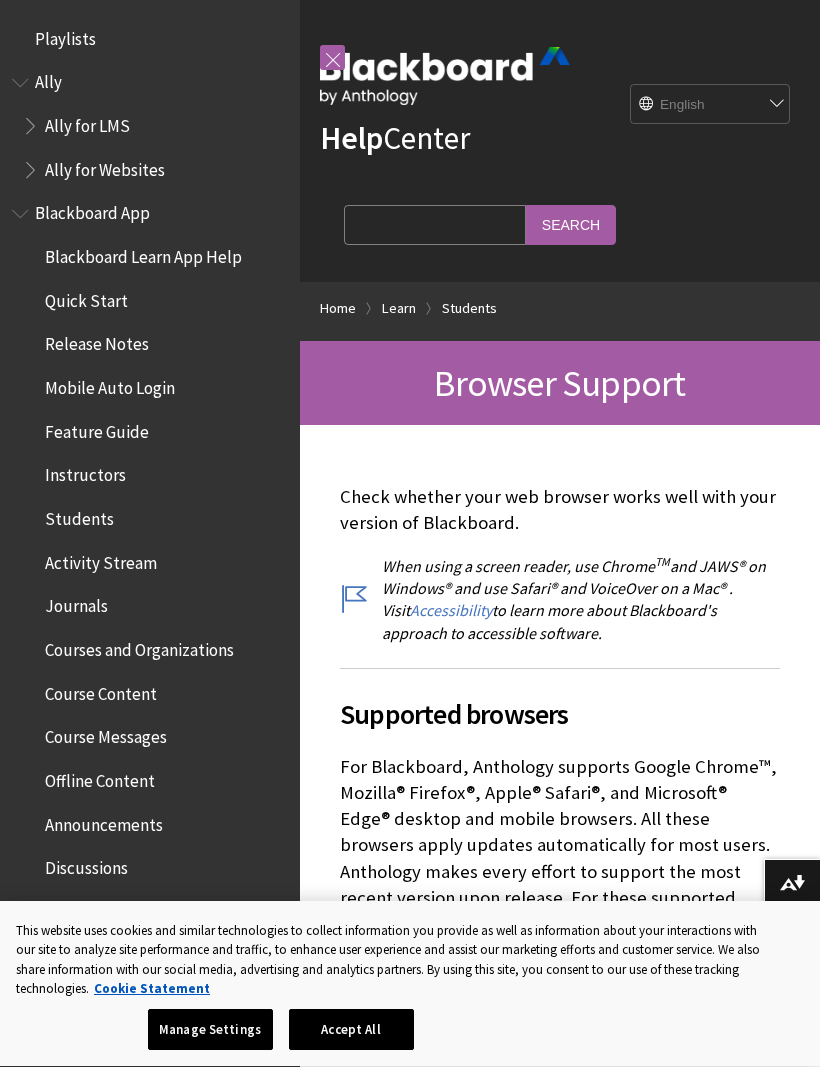 scroll, scrollTop: 0, scrollLeft: 0, axis: both 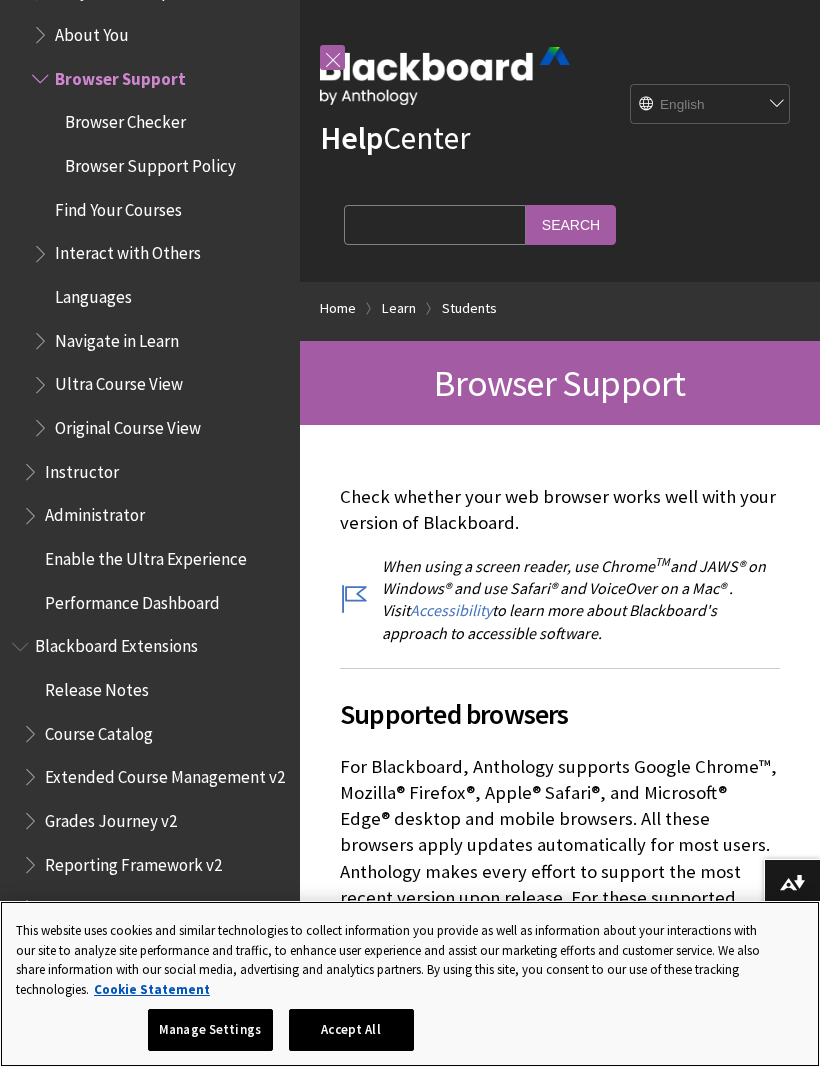 click on "Accept All" at bounding box center (351, 1030) 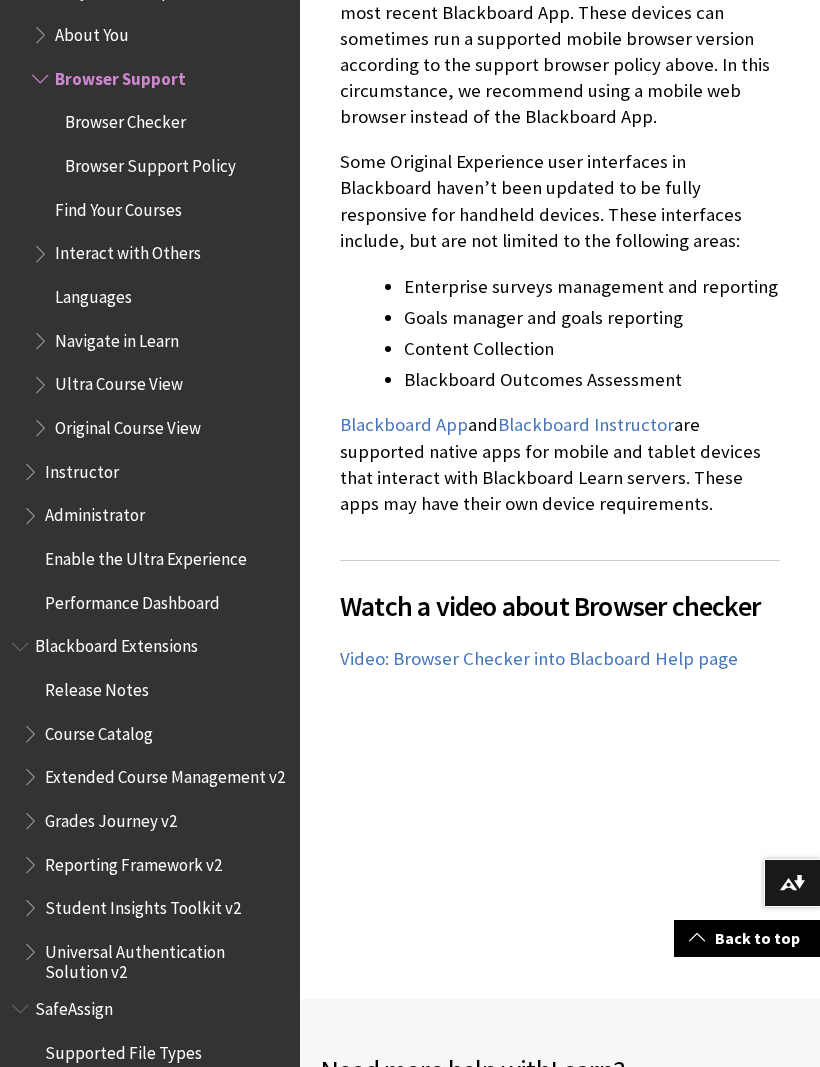 scroll, scrollTop: 1972, scrollLeft: 0, axis: vertical 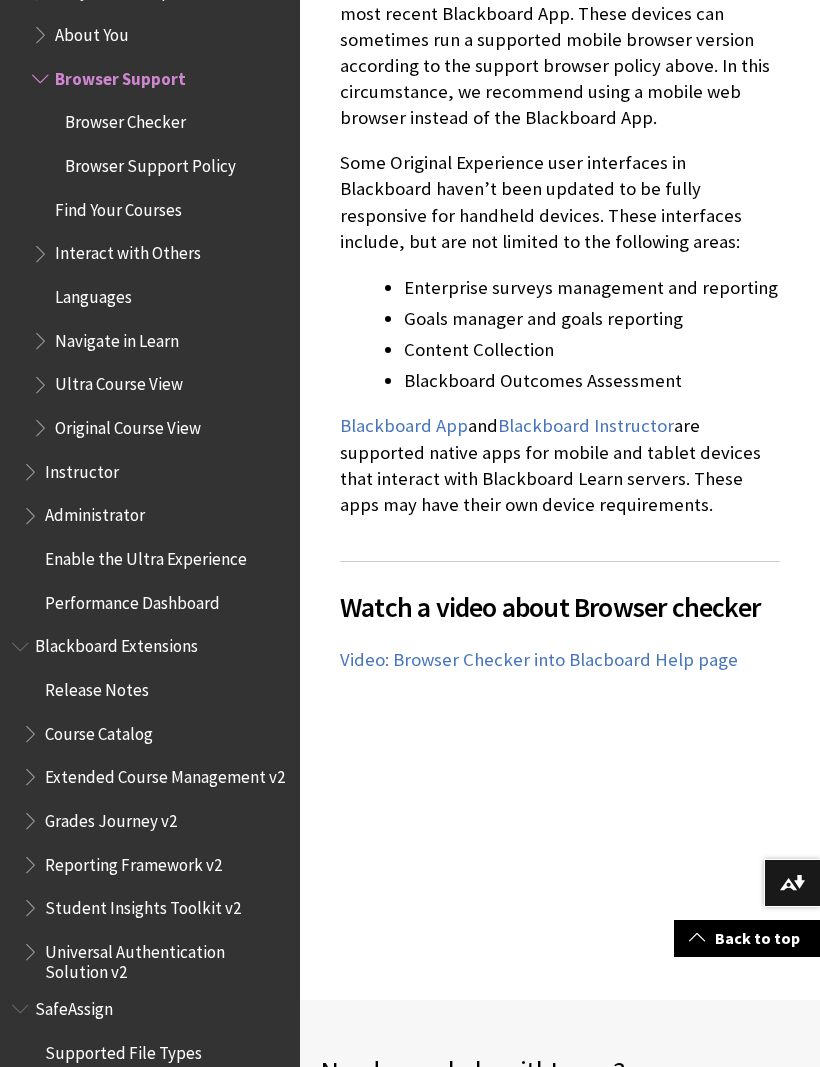 click on "Enable the Ultra Experience" at bounding box center [146, 555] 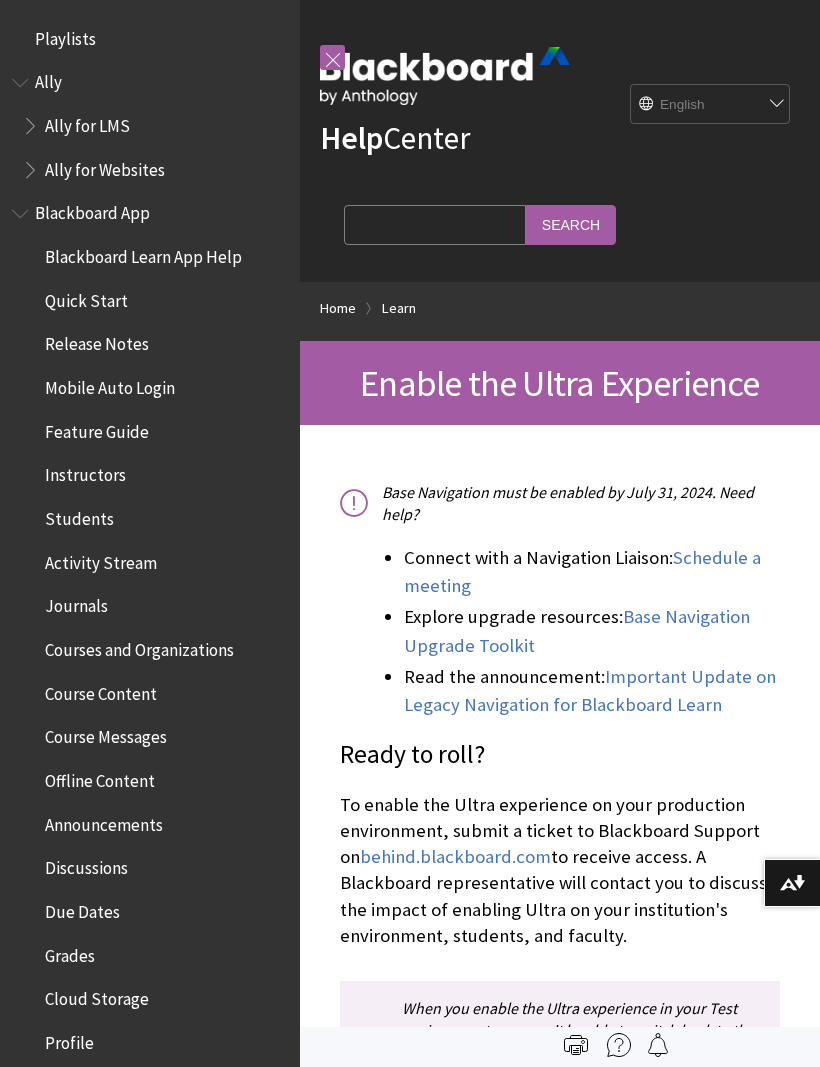 scroll, scrollTop: 58, scrollLeft: 0, axis: vertical 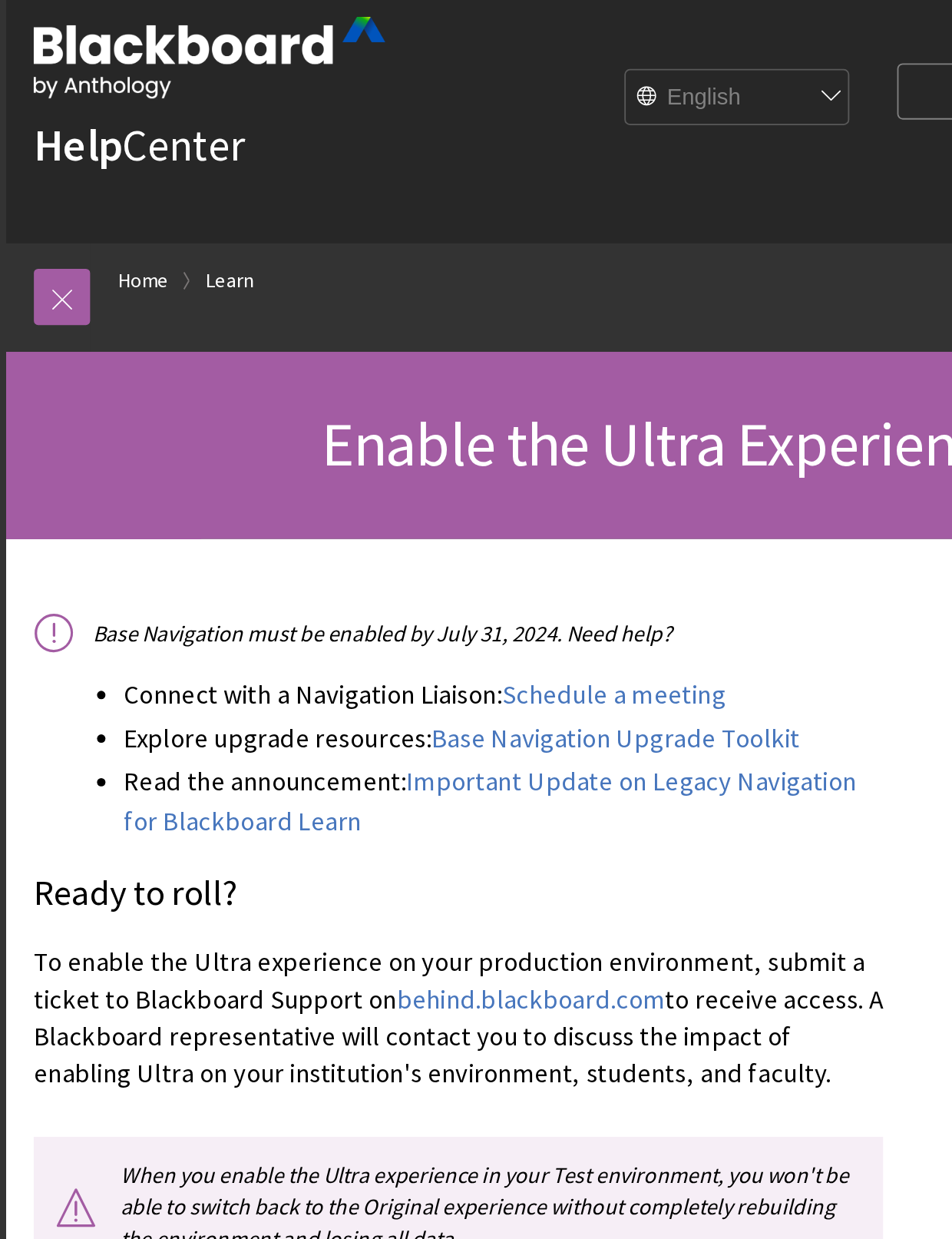 click at bounding box center [261, 189] 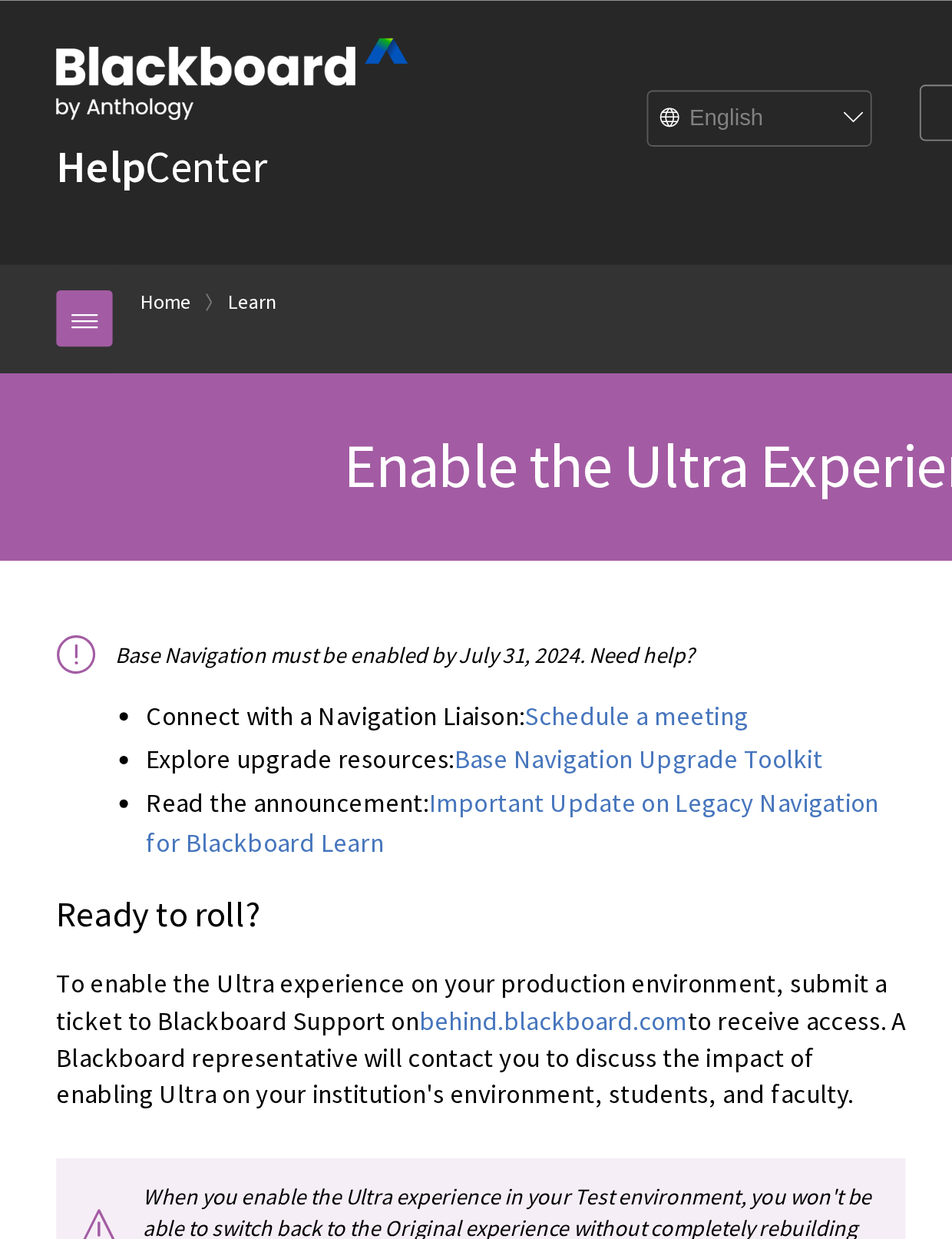 scroll, scrollTop: 0, scrollLeft: 0, axis: both 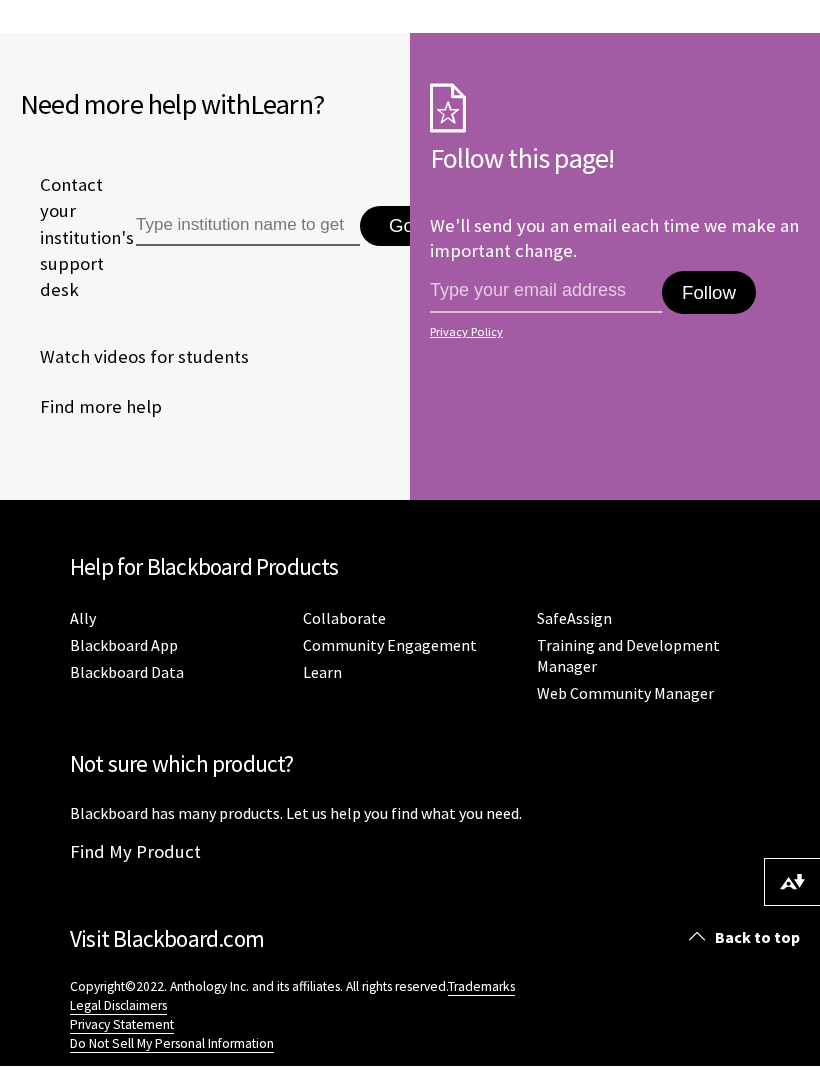 click on "Visit Blackboard.com
Copyright©2022. Anthology Inc. and its affiliates. All rights reserved.  Trademarks
Legal Disclaimers
Privacy Statement
Do Not Sell My Personal Information
About Help
Client Resources
Product Security
User account menu
Log in" at bounding box center [410, 1037] 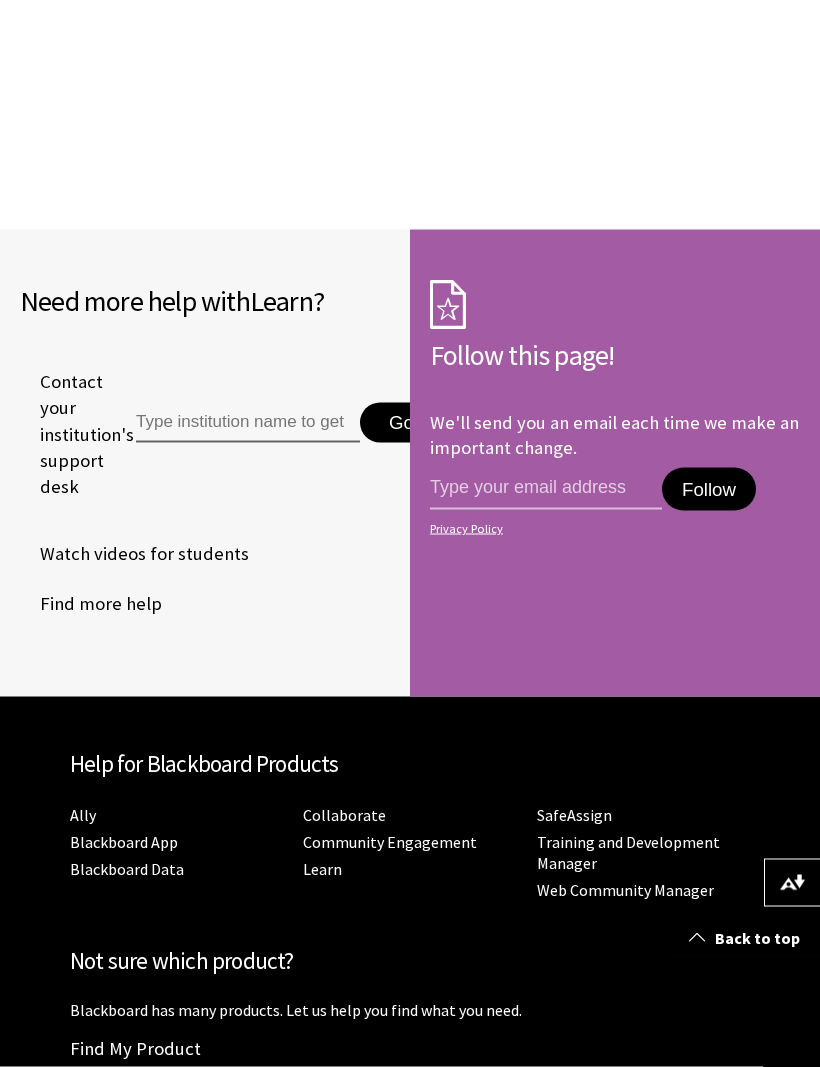 scroll, scrollTop: 2424, scrollLeft: 0, axis: vertical 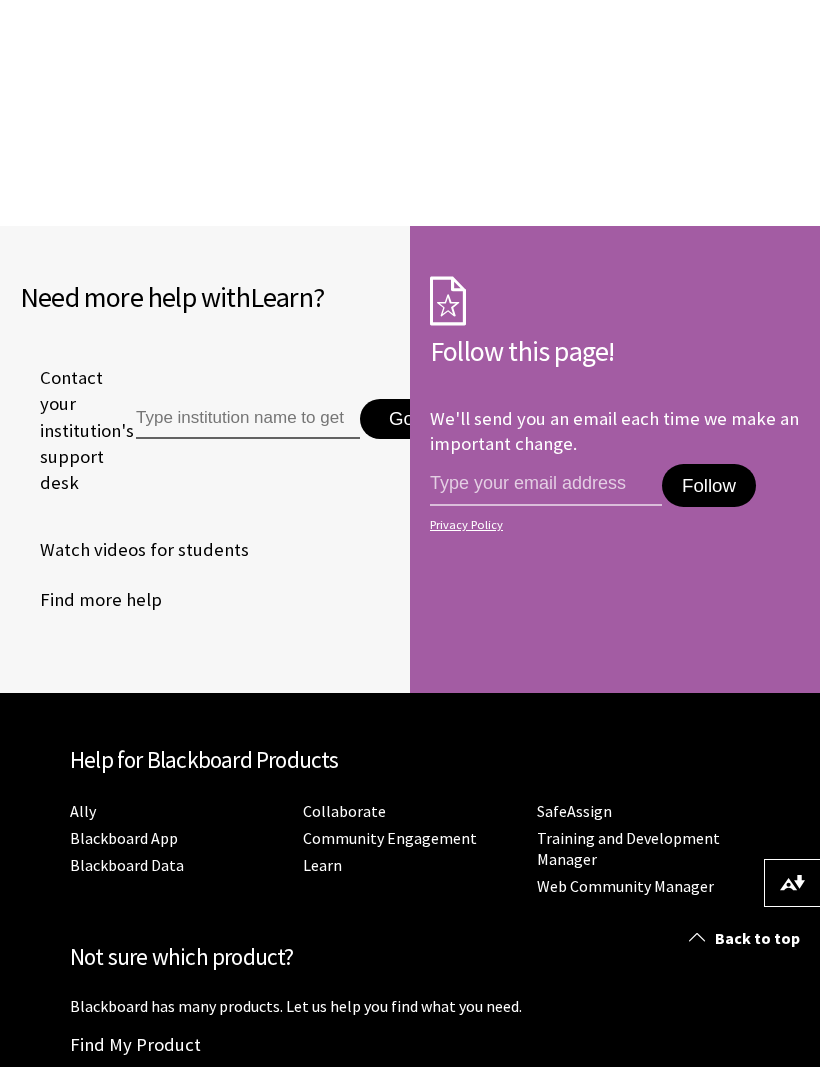 click at bounding box center [697, 937] 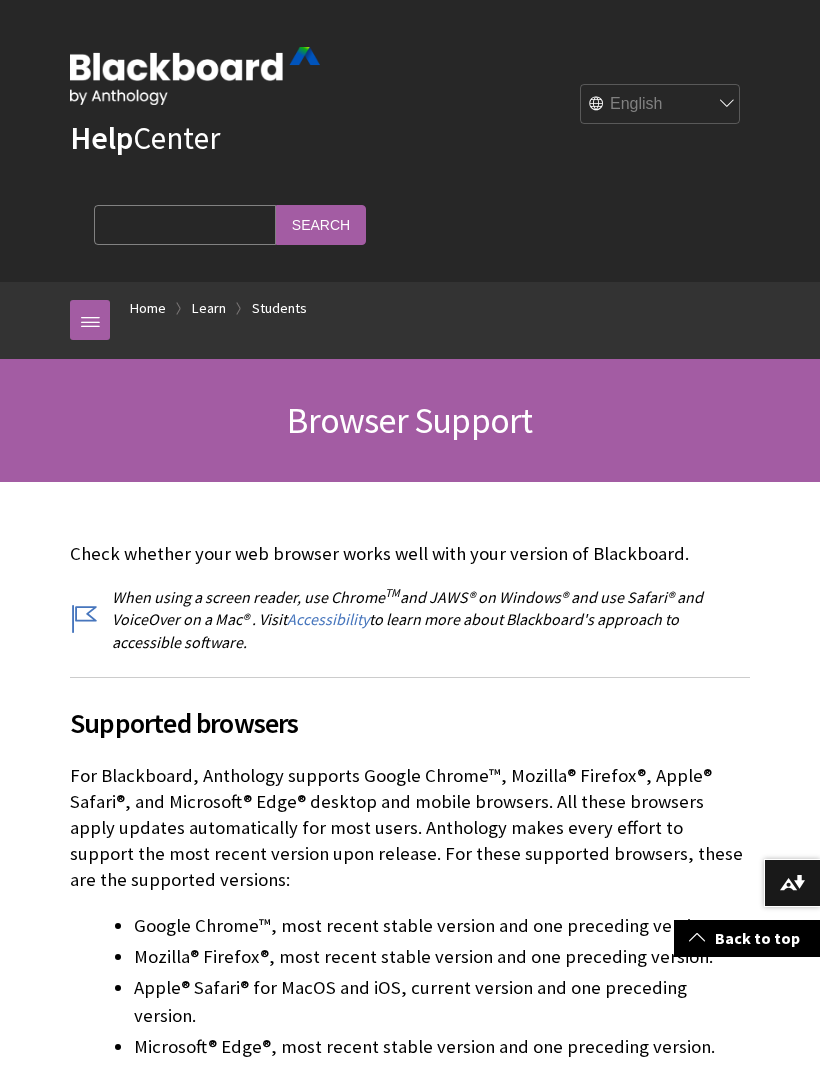 scroll, scrollTop: 51, scrollLeft: 0, axis: vertical 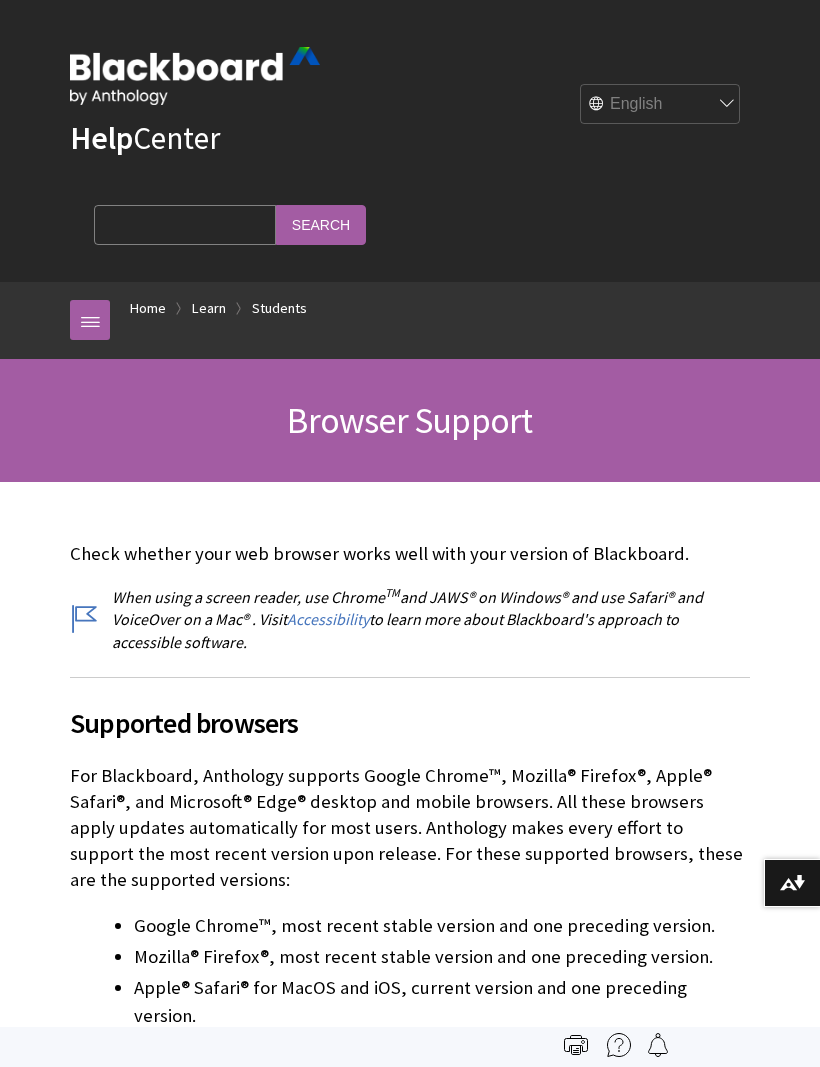 click on "Home
Learn
Students" at bounding box center [430, 311] 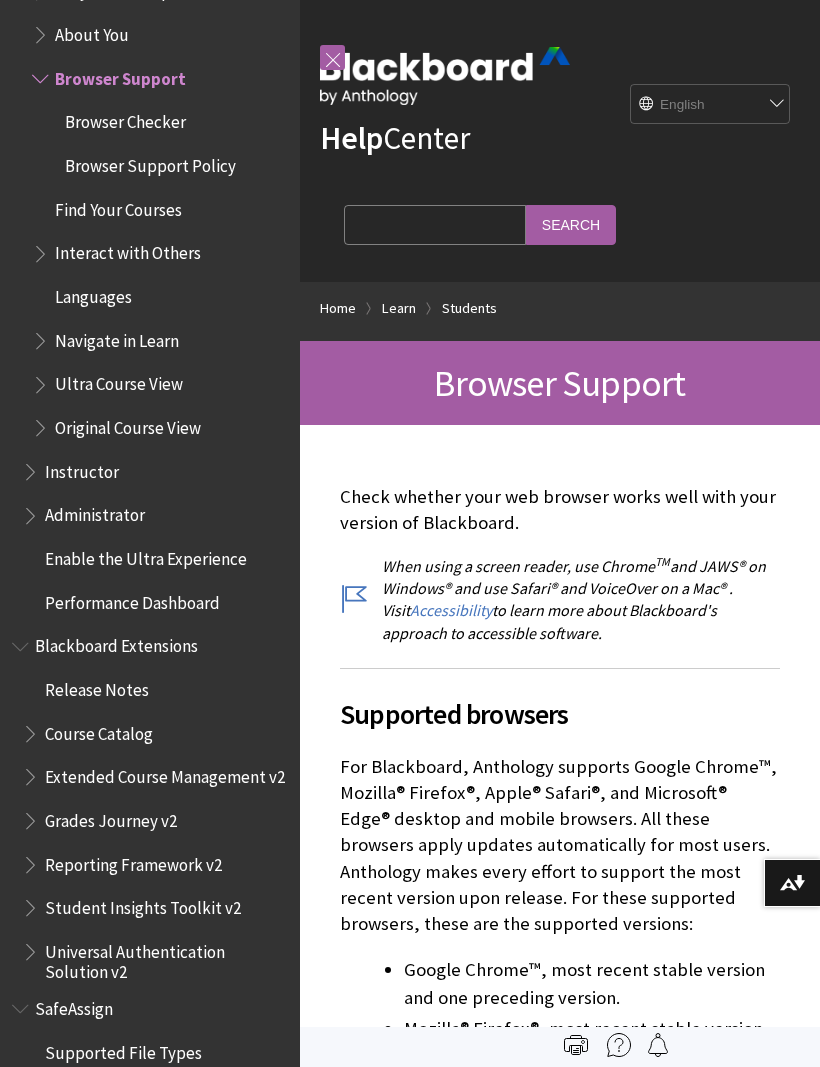 click on "Find Your Courses" at bounding box center [118, 206] 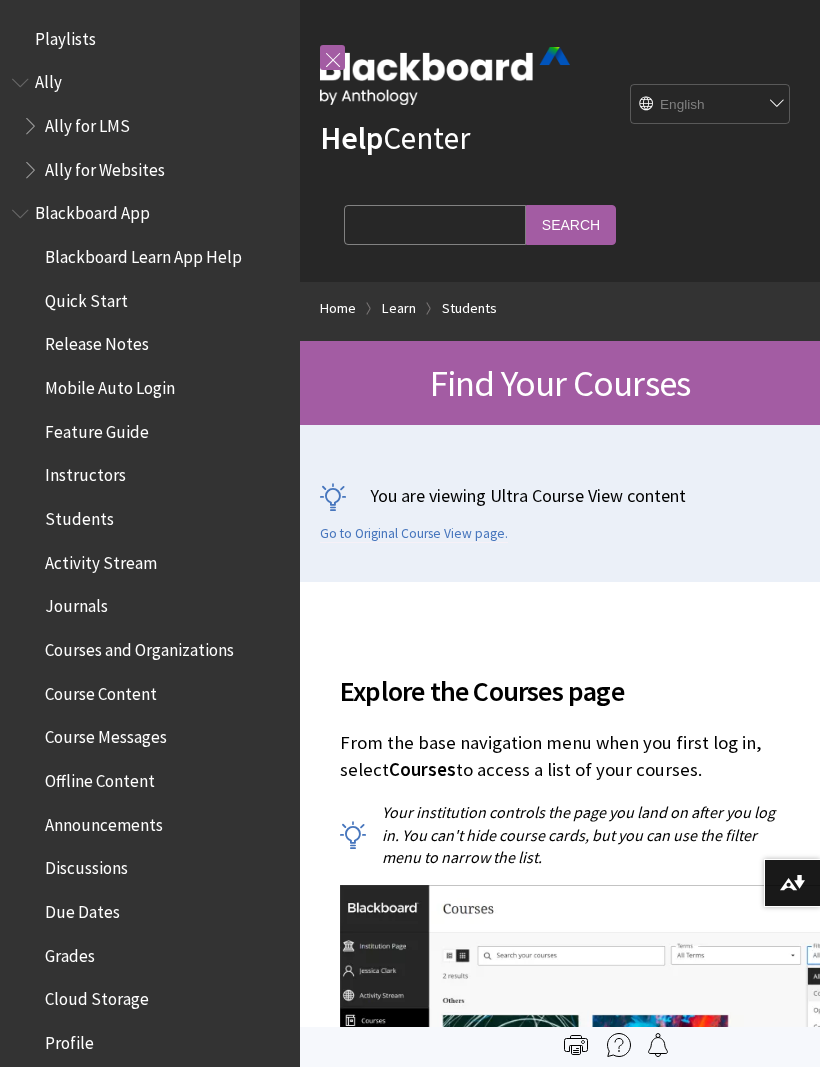 scroll, scrollTop: 0, scrollLeft: 0, axis: both 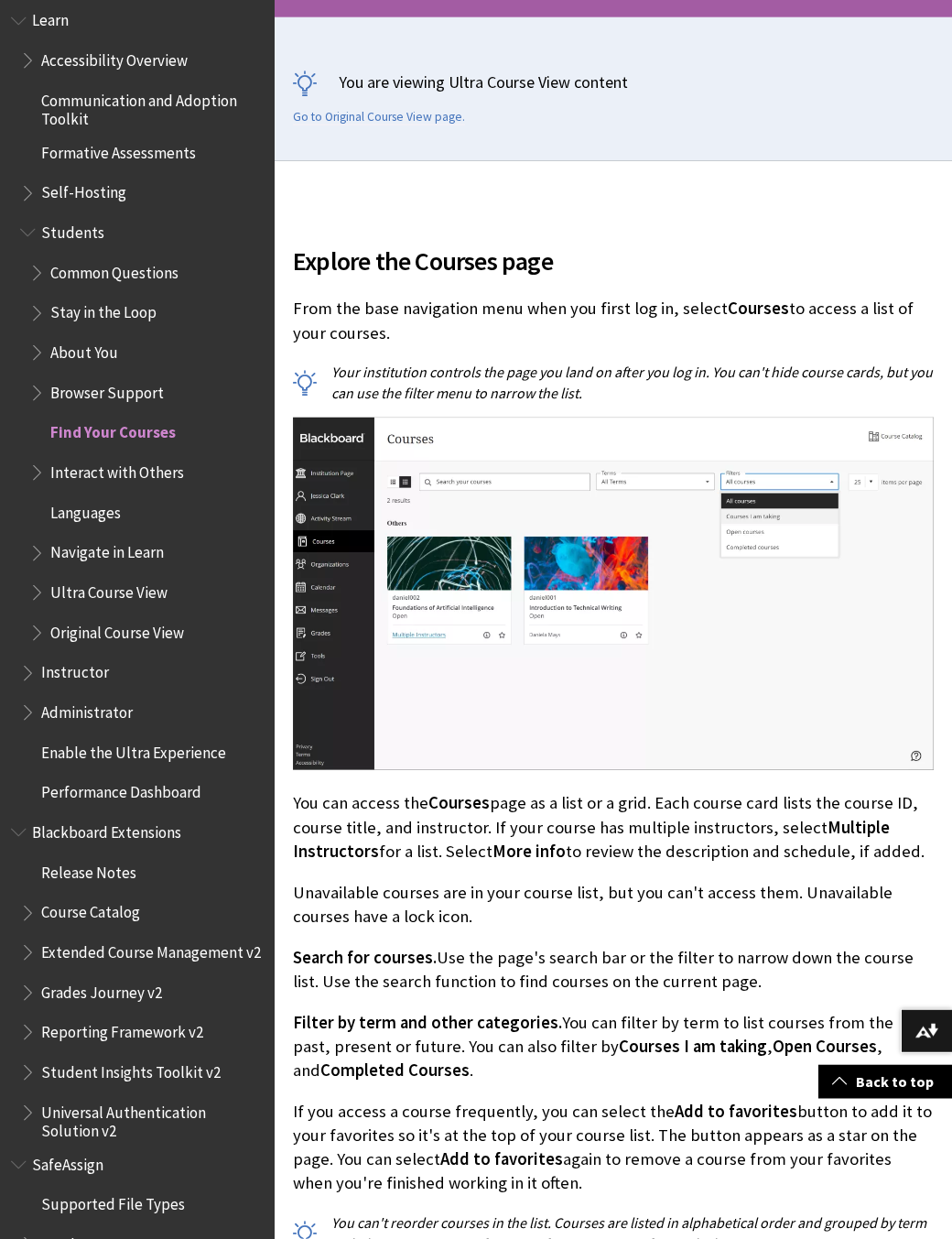 click on "Filter by term and other categories." at bounding box center (427, 1022) 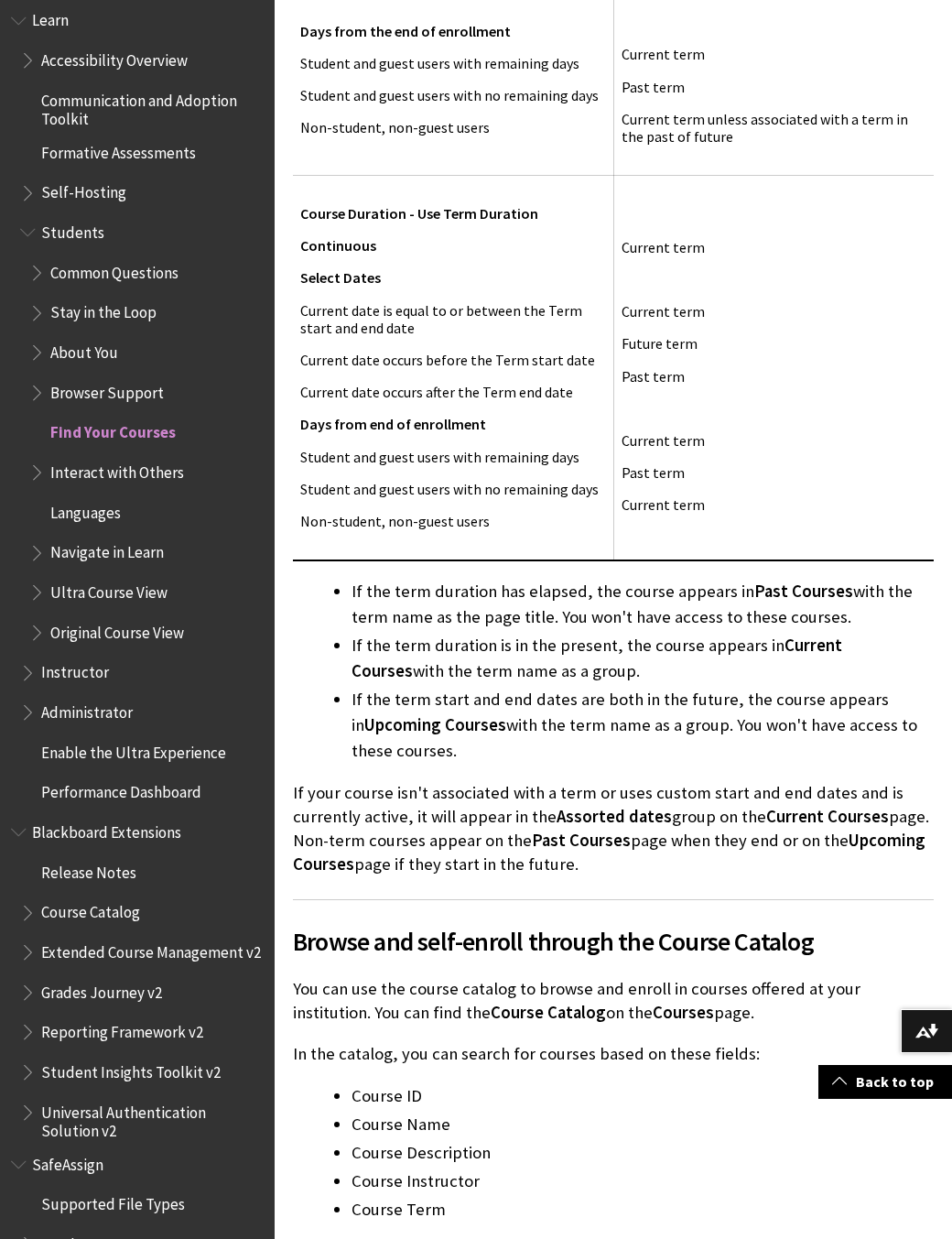 scroll, scrollTop: 2222, scrollLeft: 0, axis: vertical 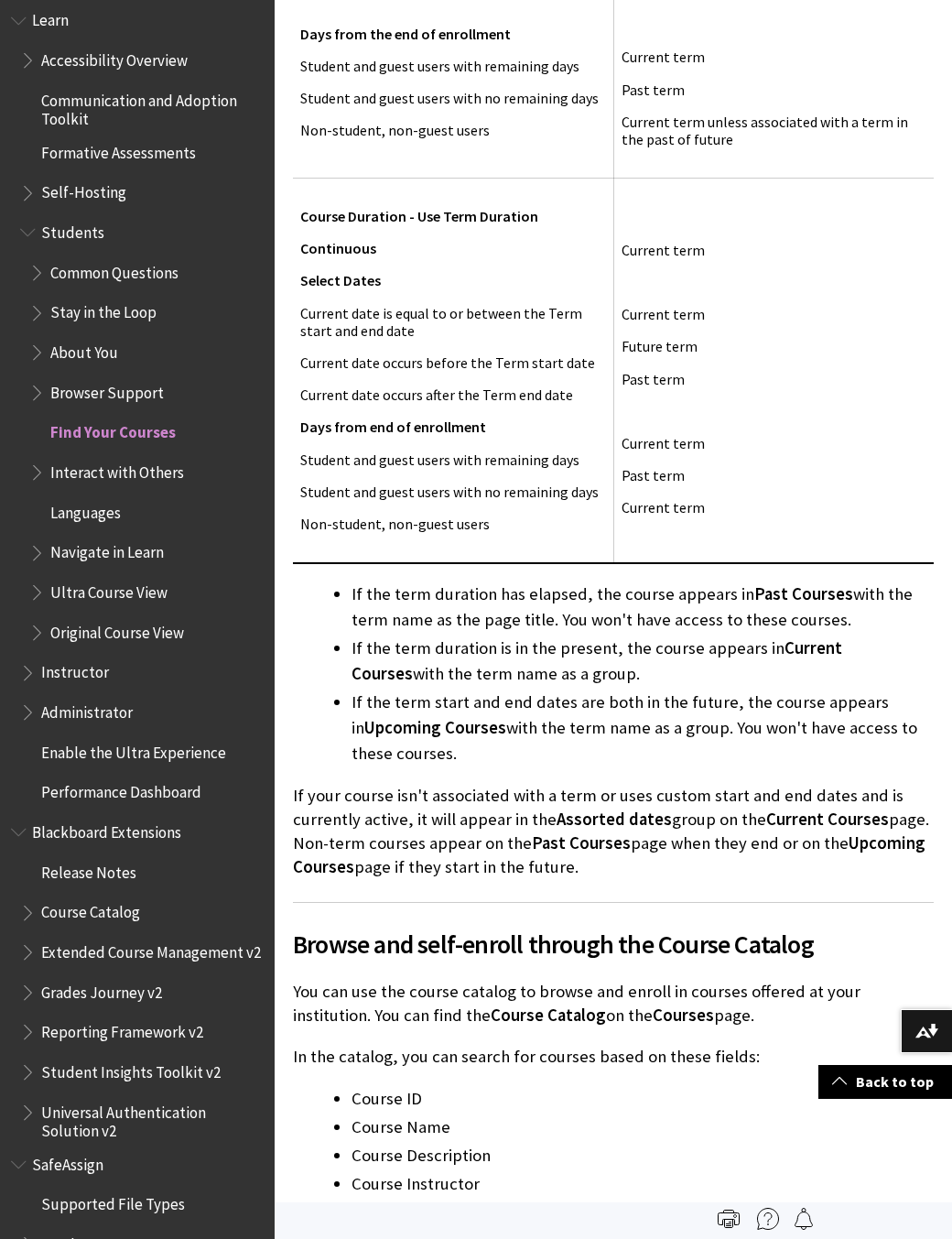 click on "Browse and self-enroll through the Course Catalog" at bounding box center (613, 944) 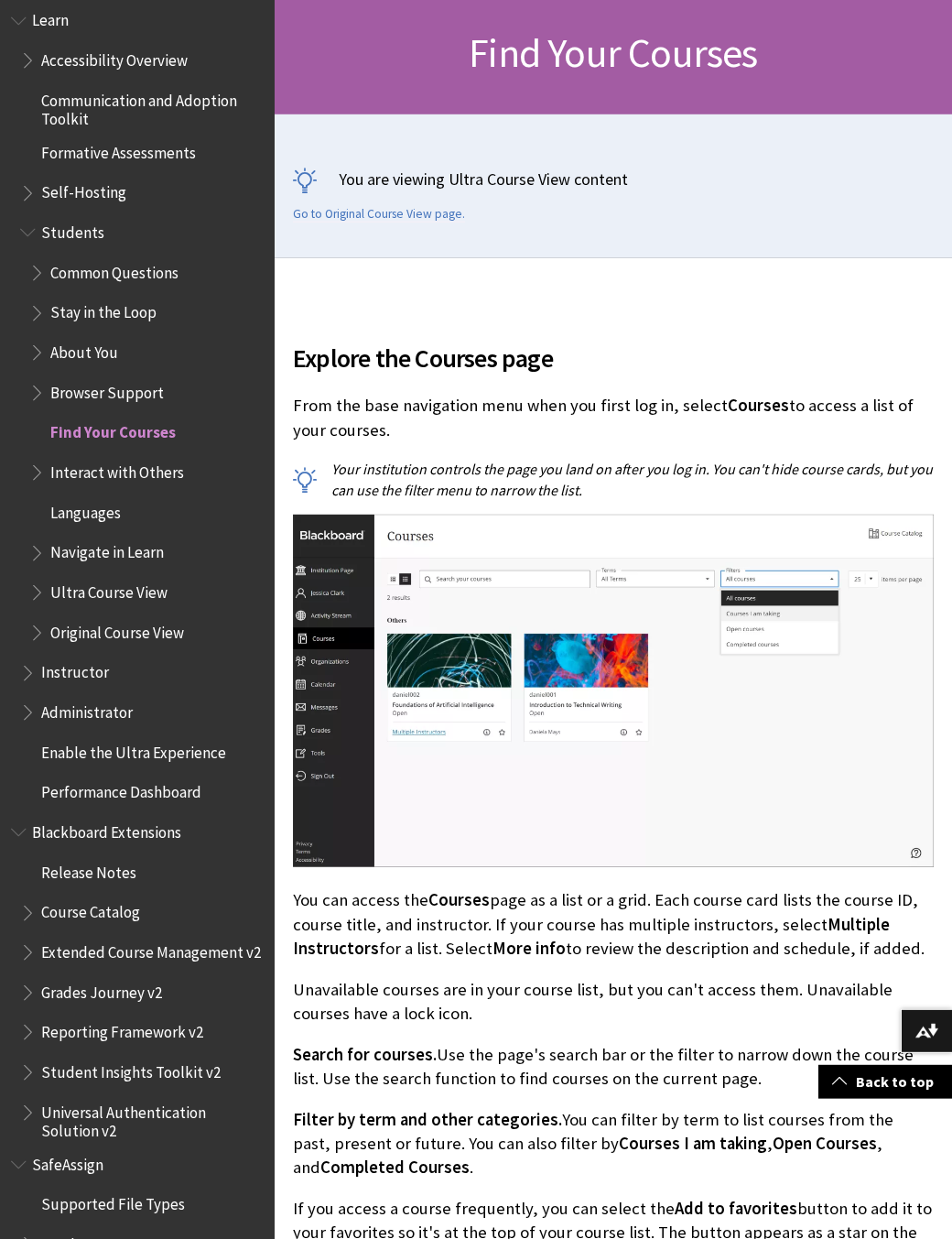 scroll, scrollTop: 359, scrollLeft: 0, axis: vertical 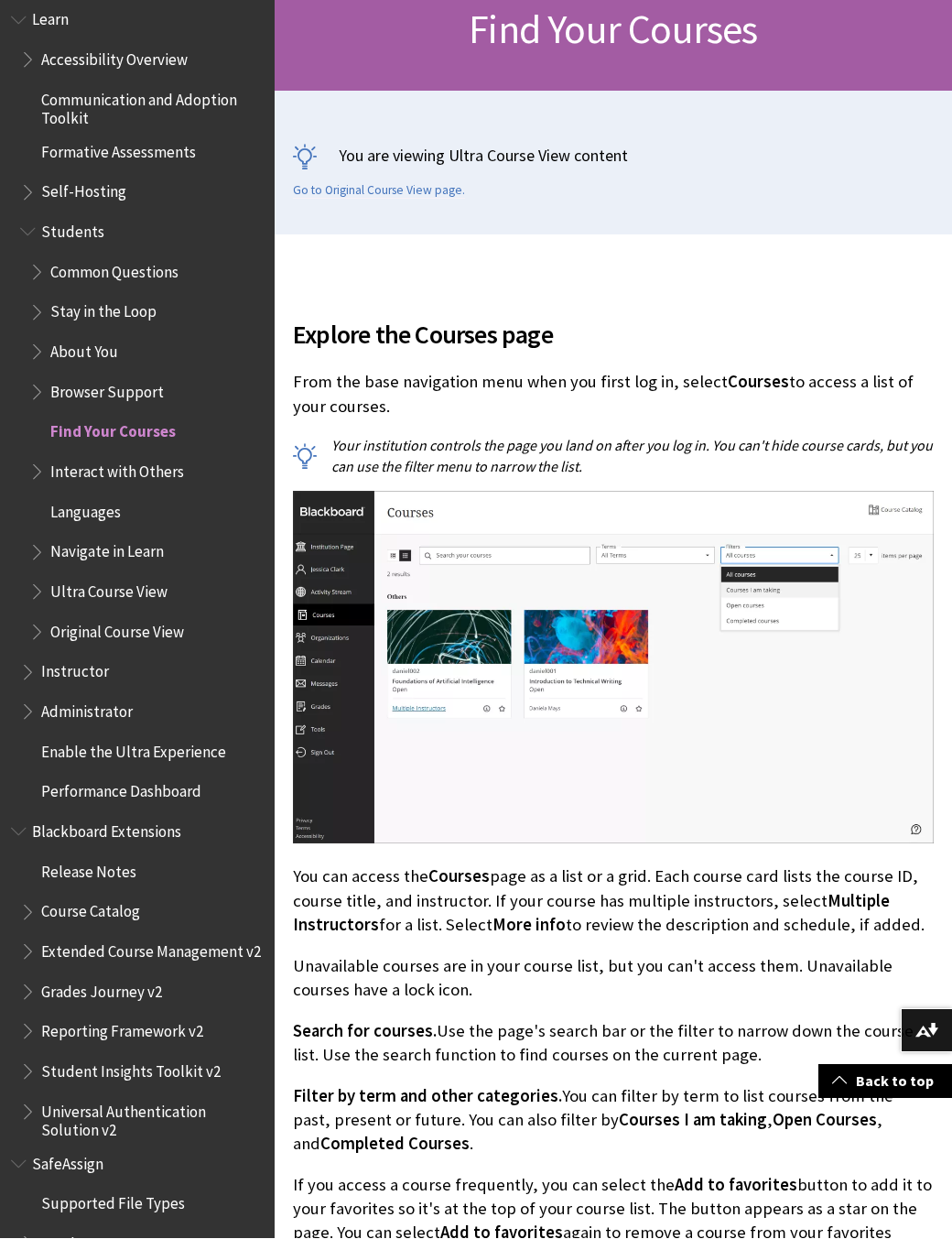 click at bounding box center [613, 668] 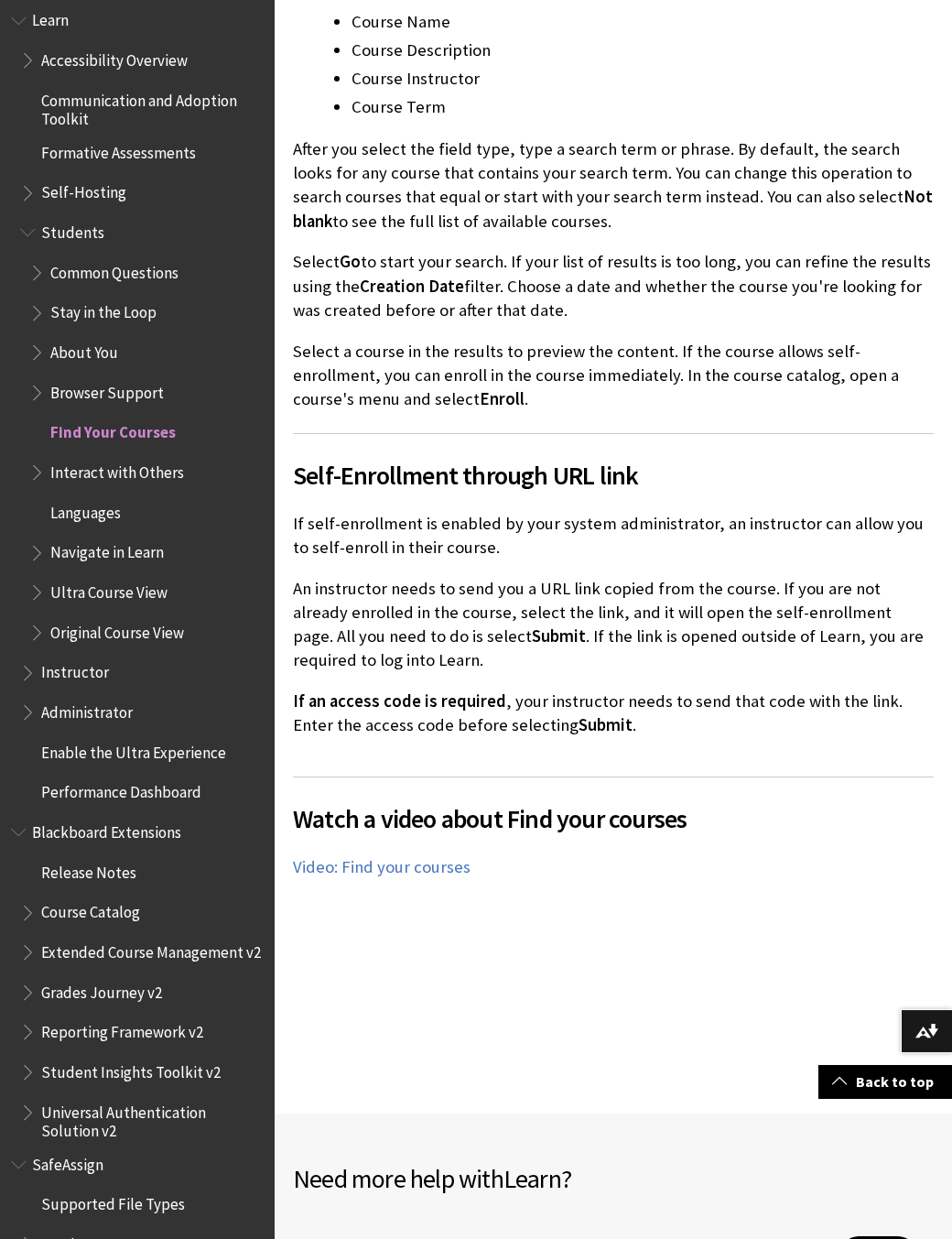 scroll, scrollTop: 3329, scrollLeft: 0, axis: vertical 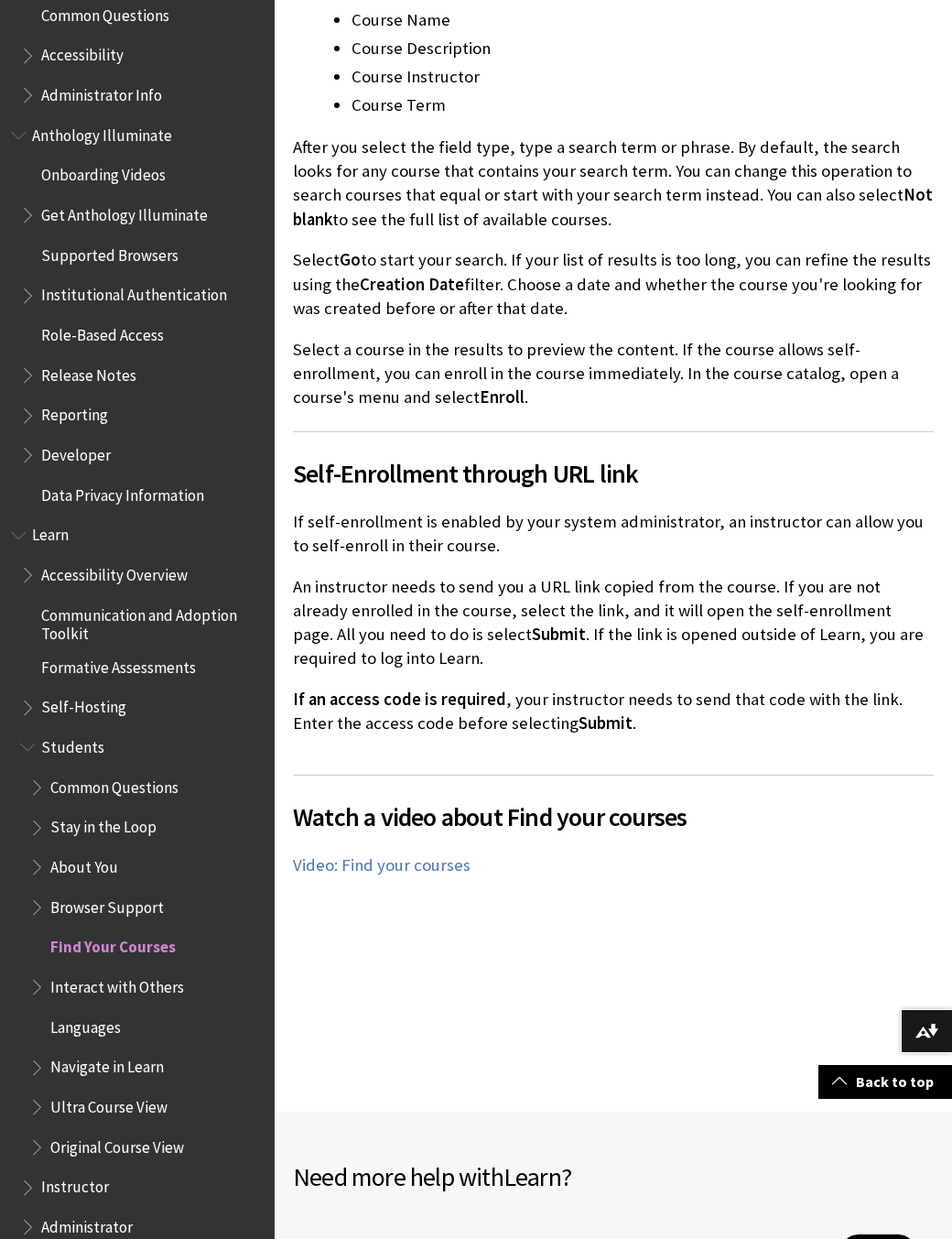 click on "Find Your Courses" at bounding box center (113, 944) 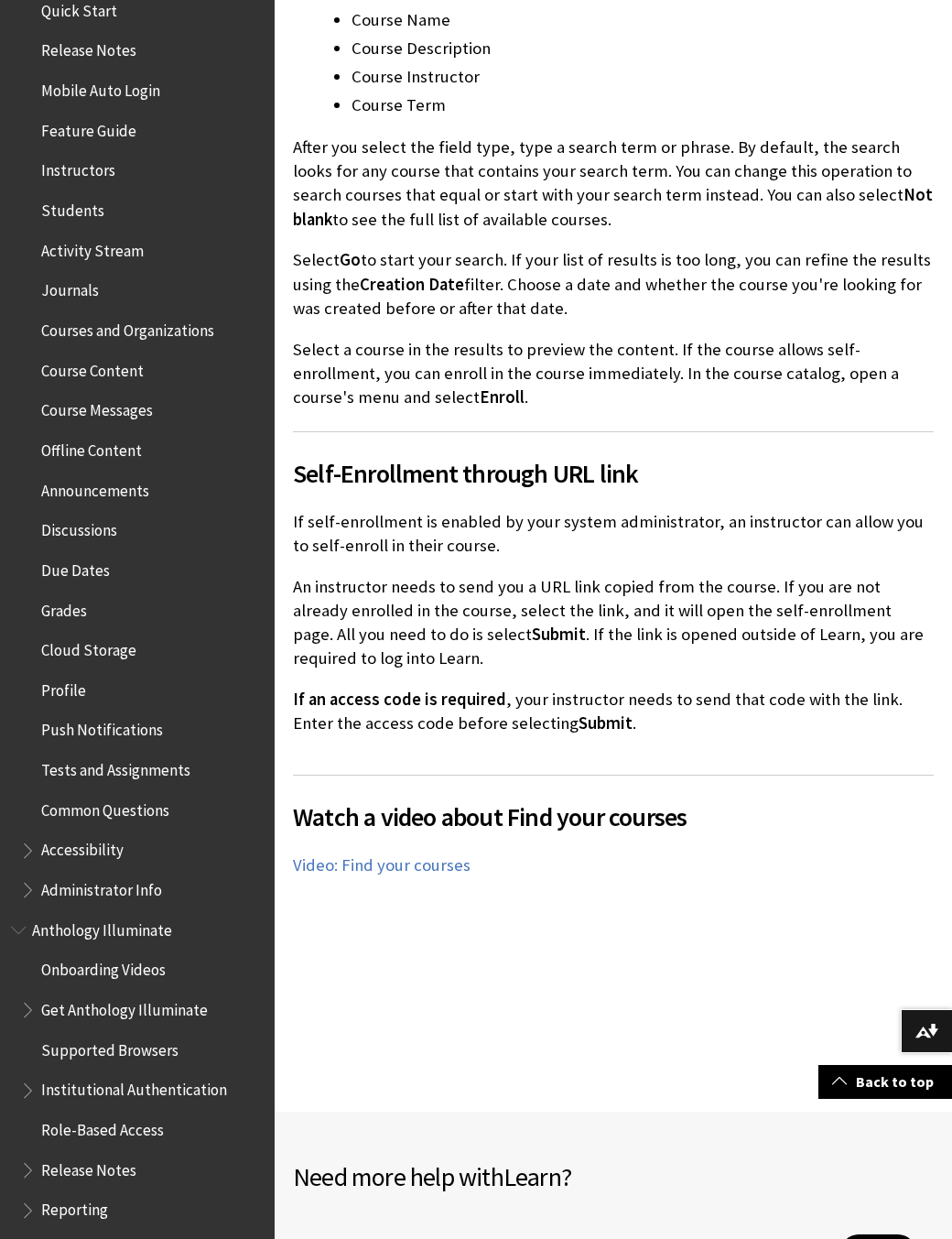scroll, scrollTop: 238, scrollLeft: 0, axis: vertical 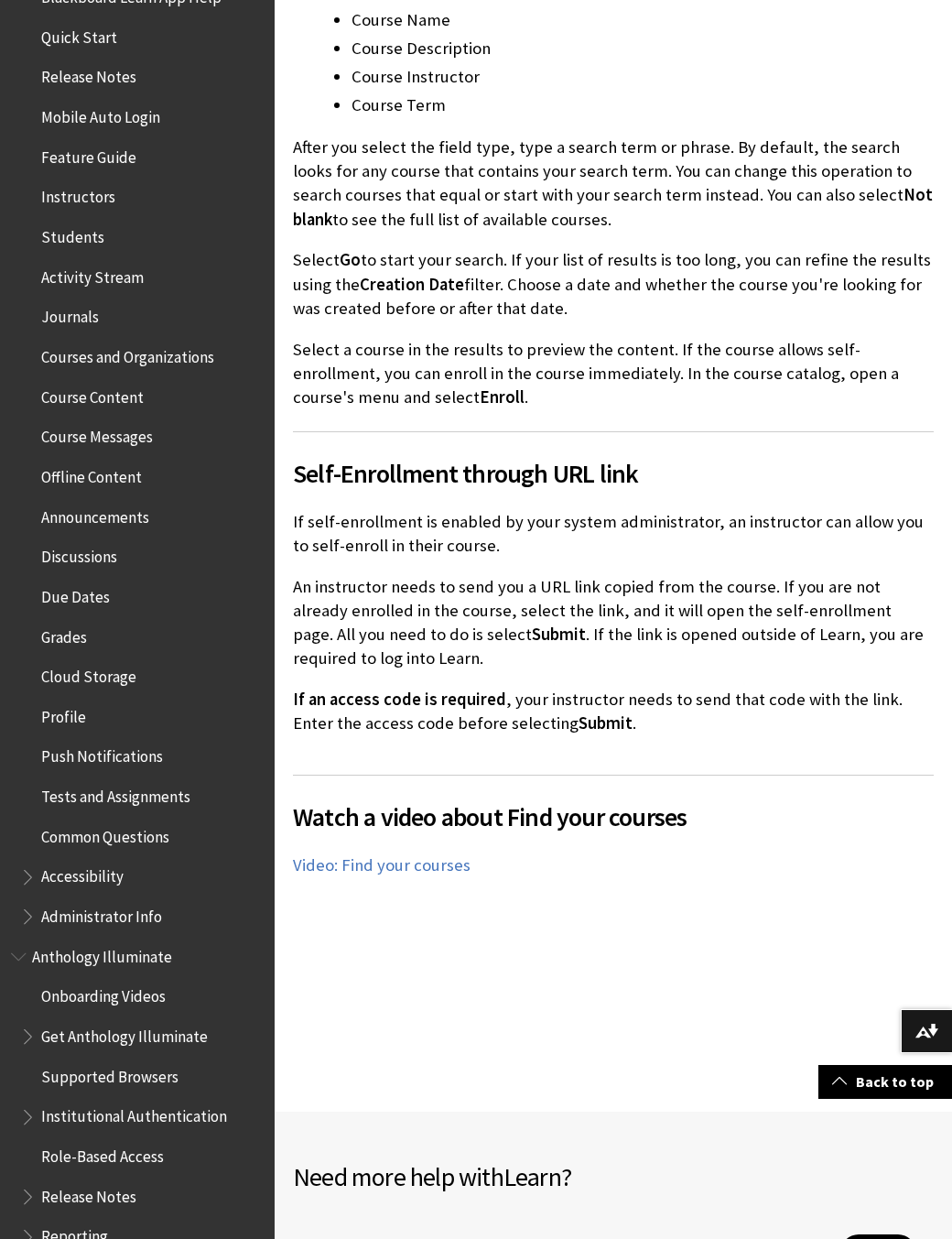 click on "Course Content" at bounding box center (92, 394) 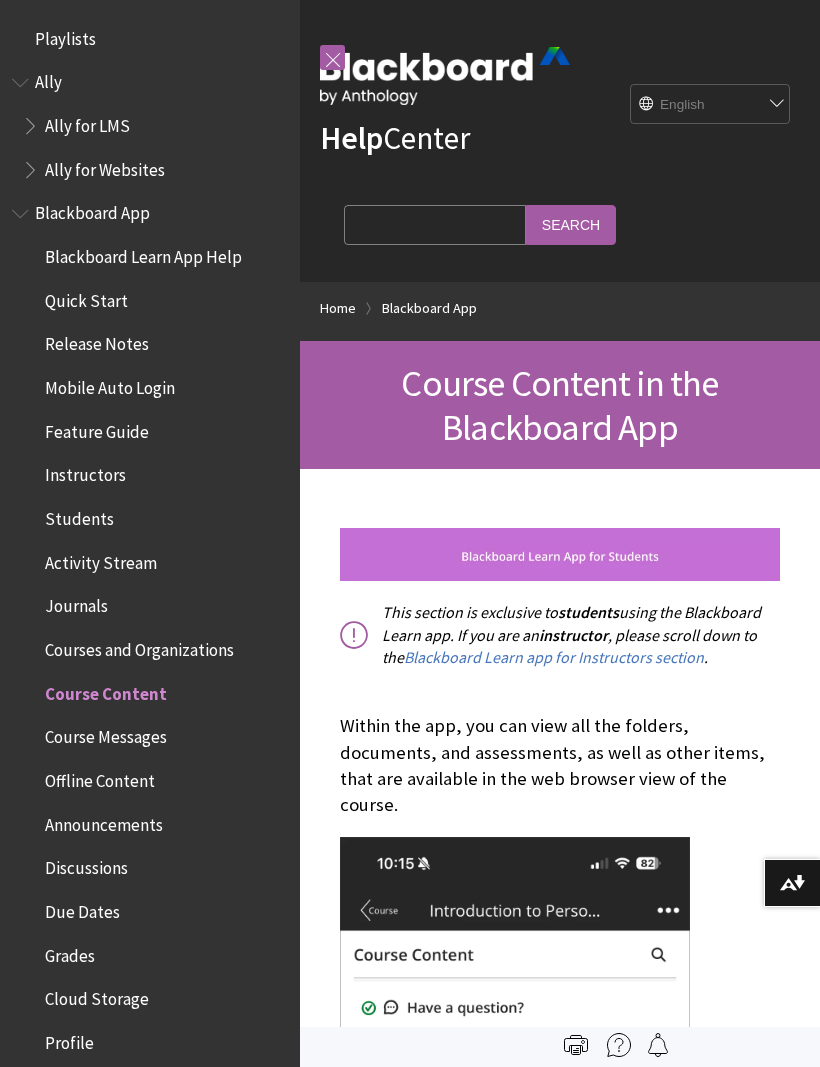 scroll, scrollTop: 0, scrollLeft: 0, axis: both 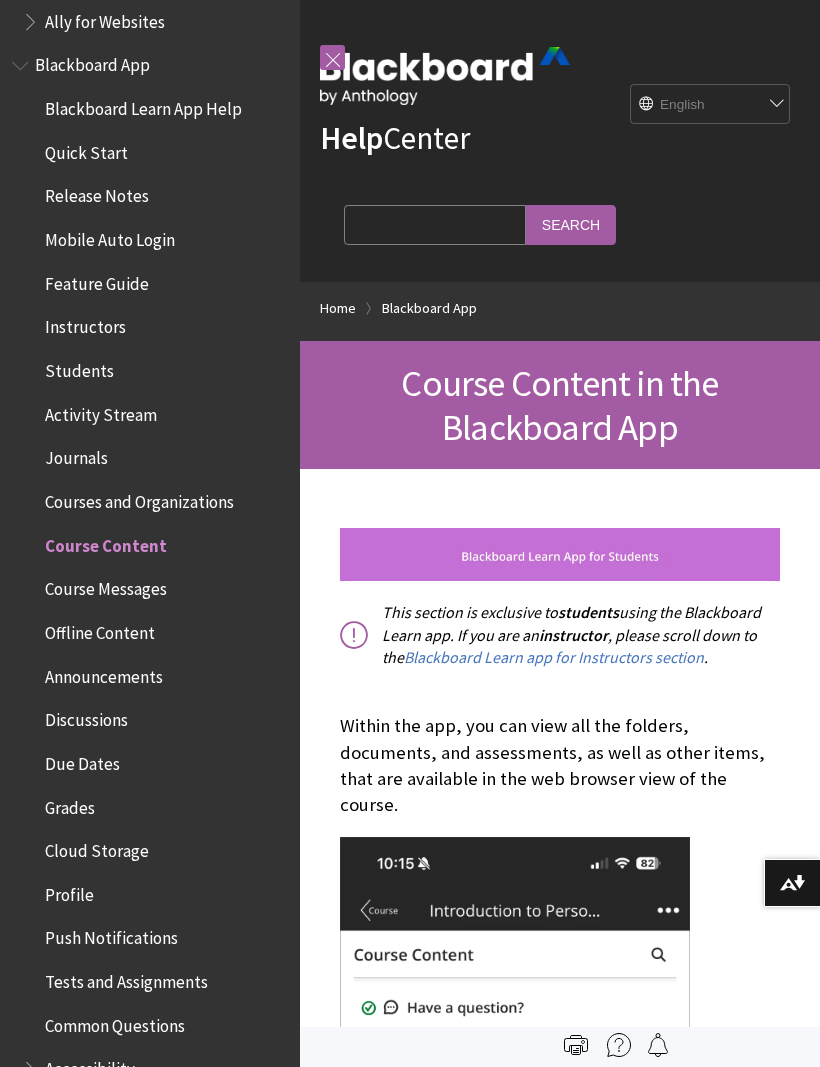 click on "Quick Start" at bounding box center (155, 153) 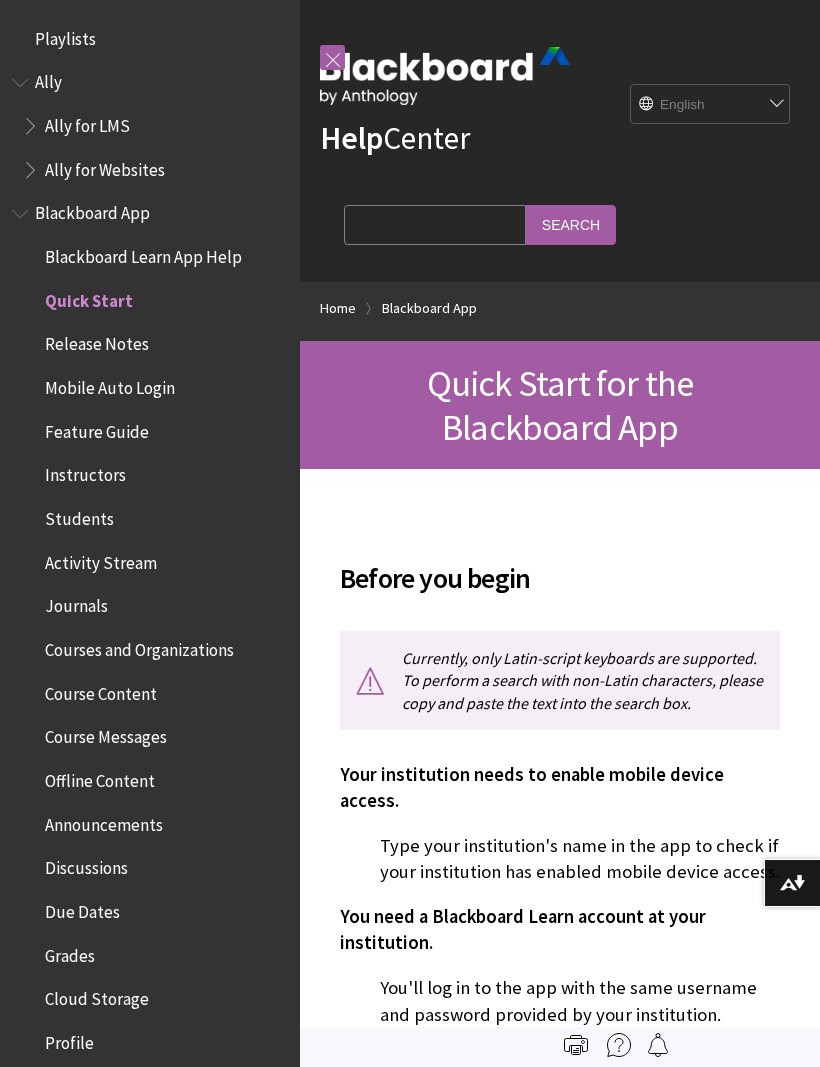 scroll, scrollTop: 0, scrollLeft: 0, axis: both 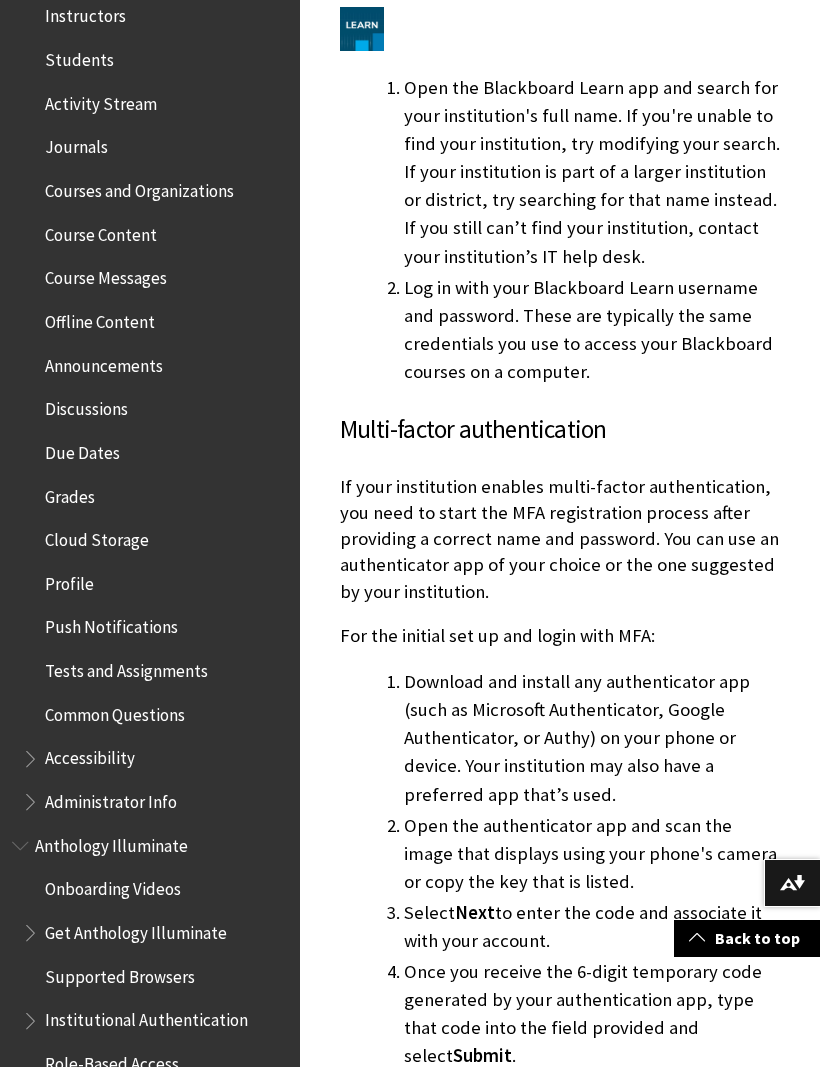 click on "Courses and Organizations" at bounding box center (139, 187) 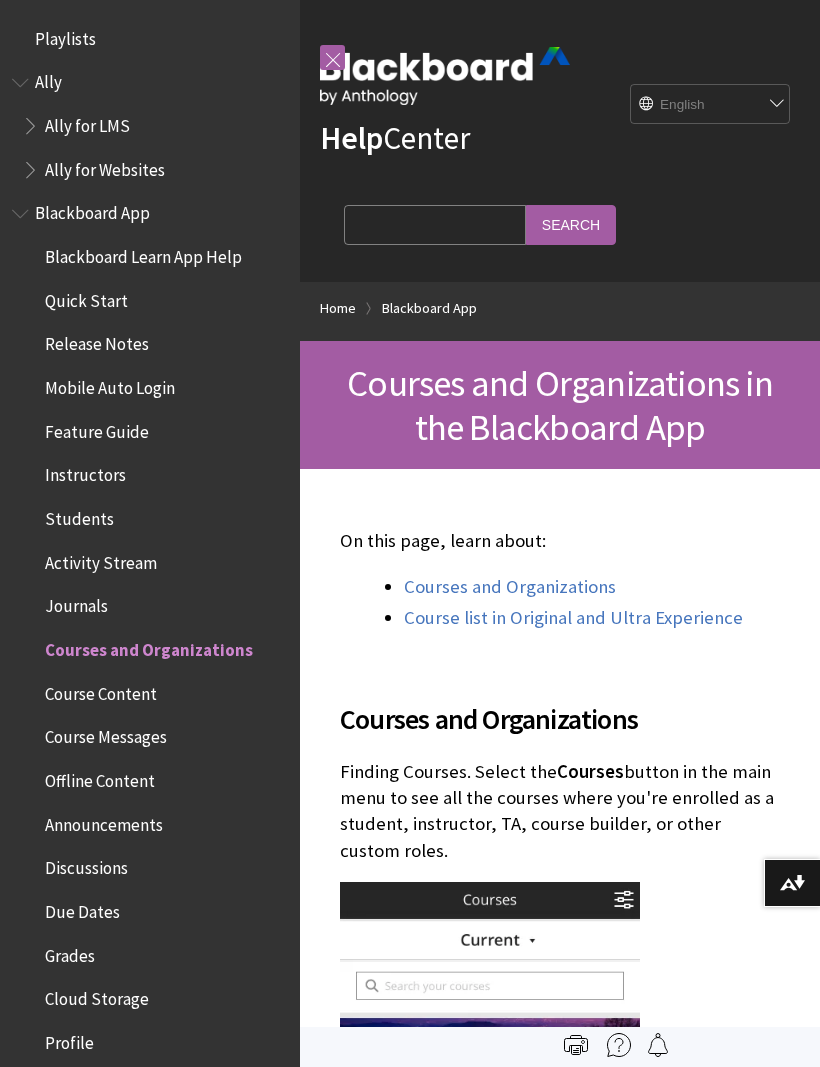 scroll, scrollTop: 0, scrollLeft: 0, axis: both 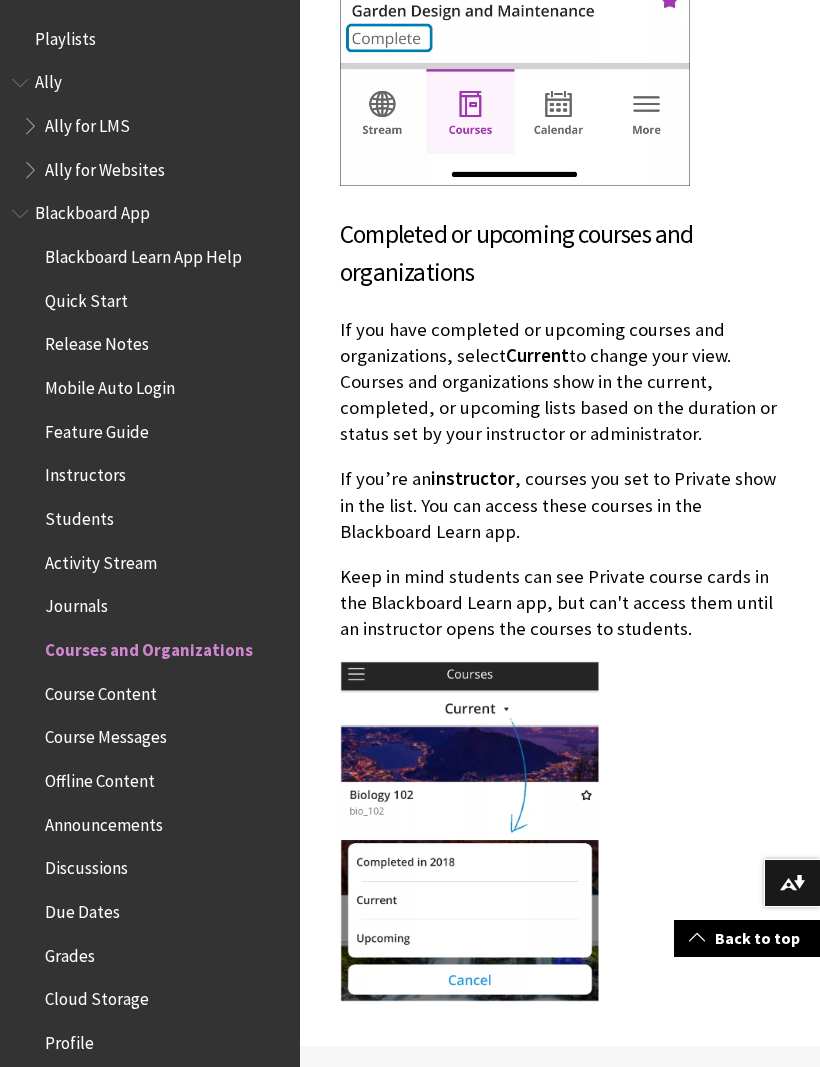 click at bounding box center [515, -243] 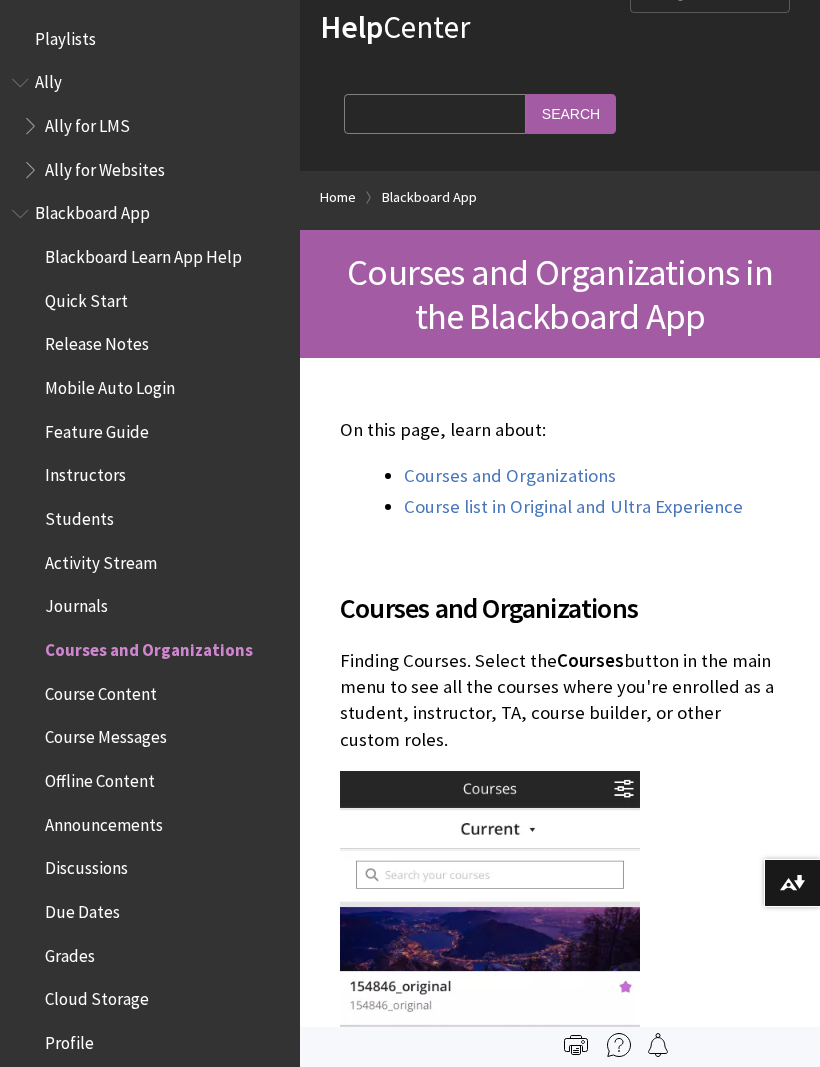 scroll, scrollTop: 0, scrollLeft: 0, axis: both 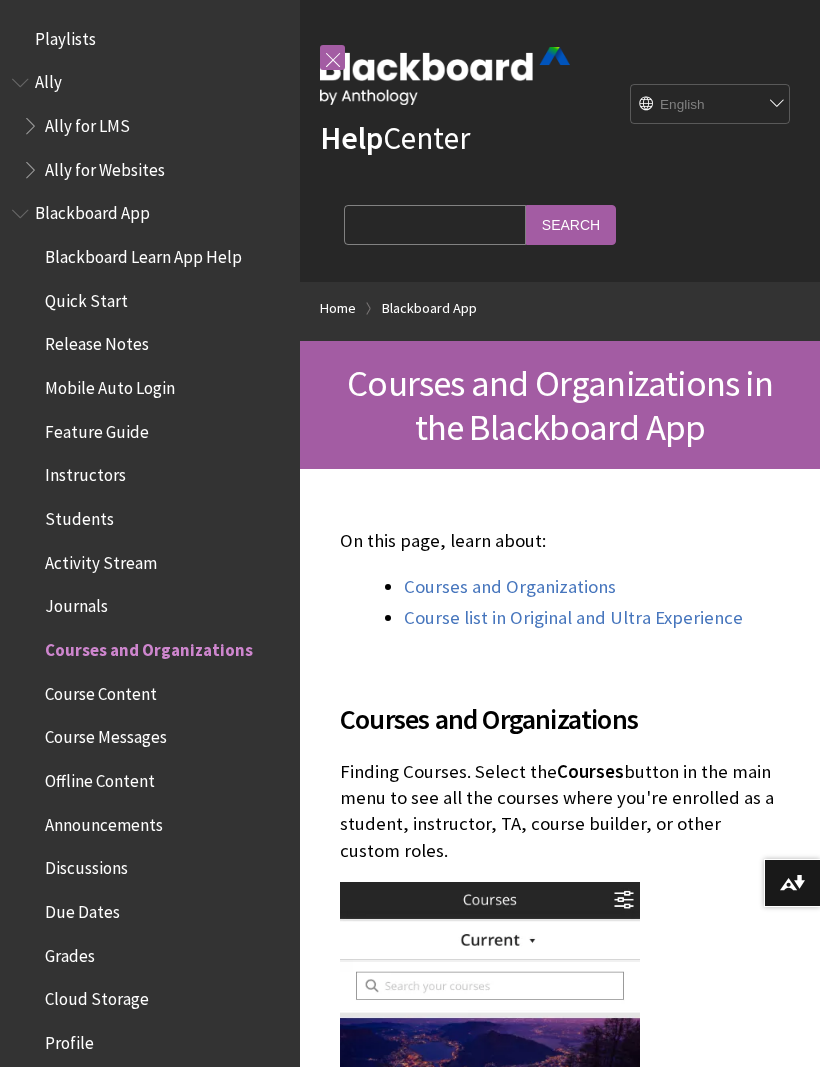 click on "Home" at bounding box center (338, 308) 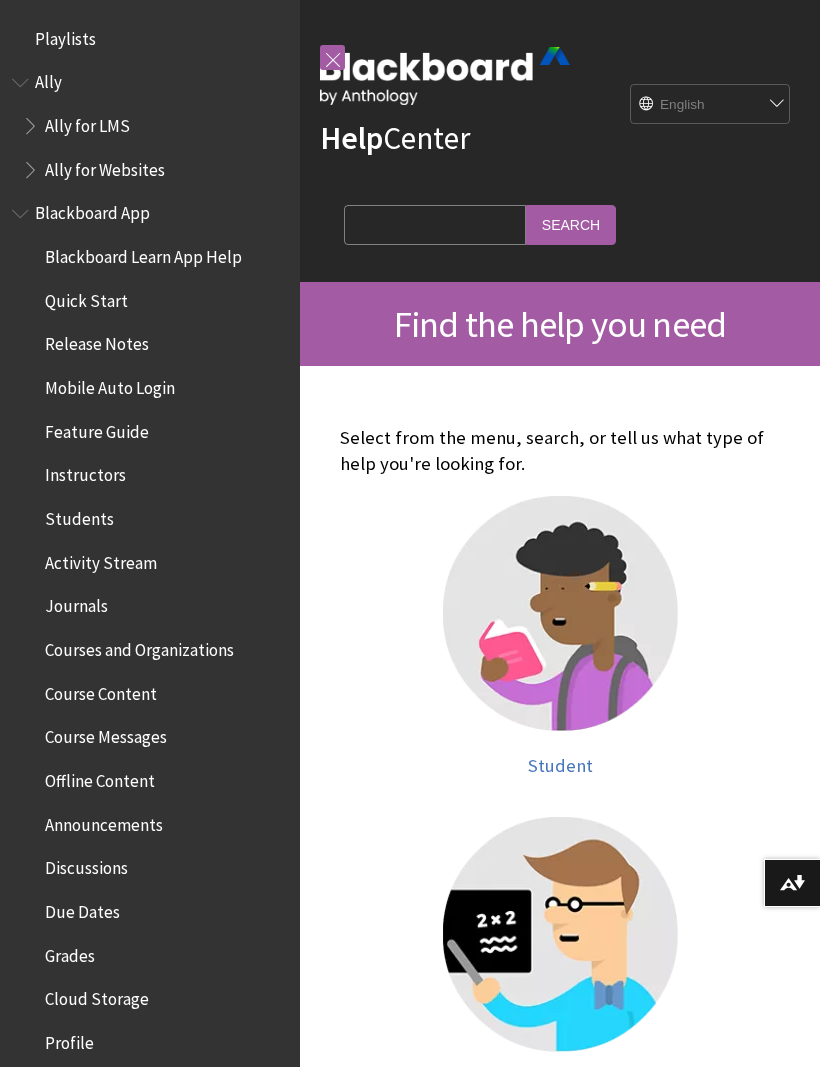 scroll, scrollTop: 0, scrollLeft: 0, axis: both 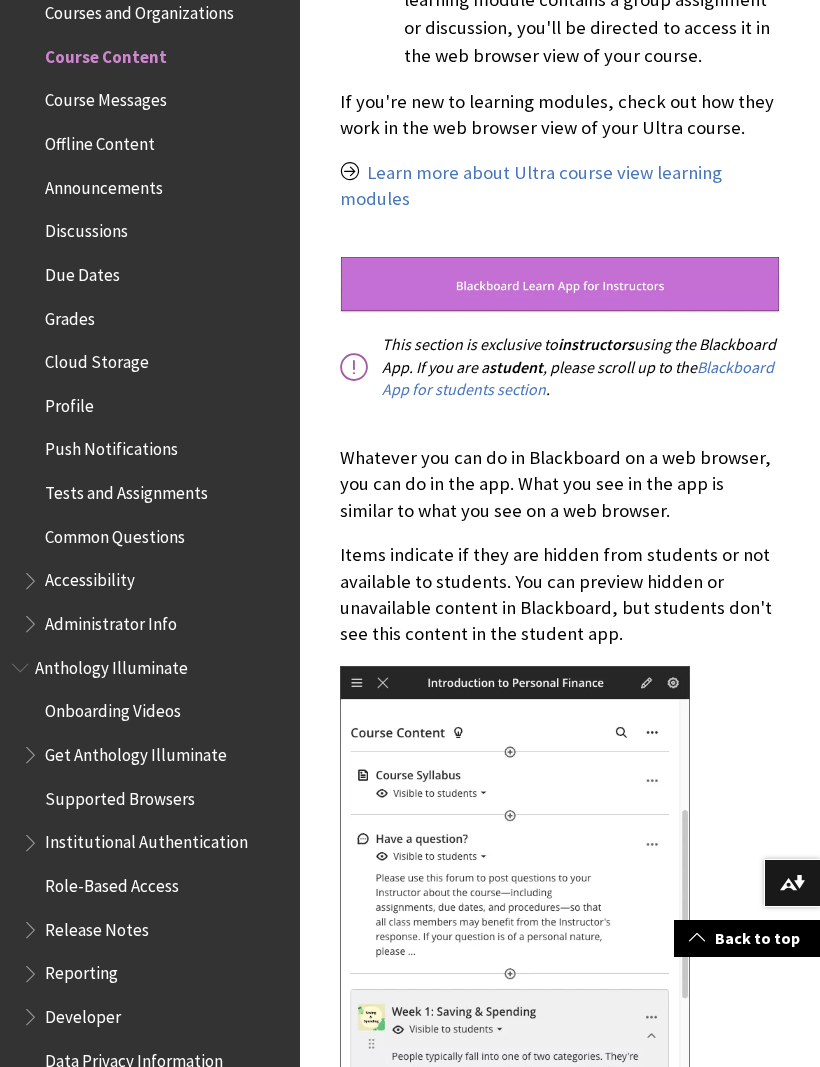 click at bounding box center (515, 1097) 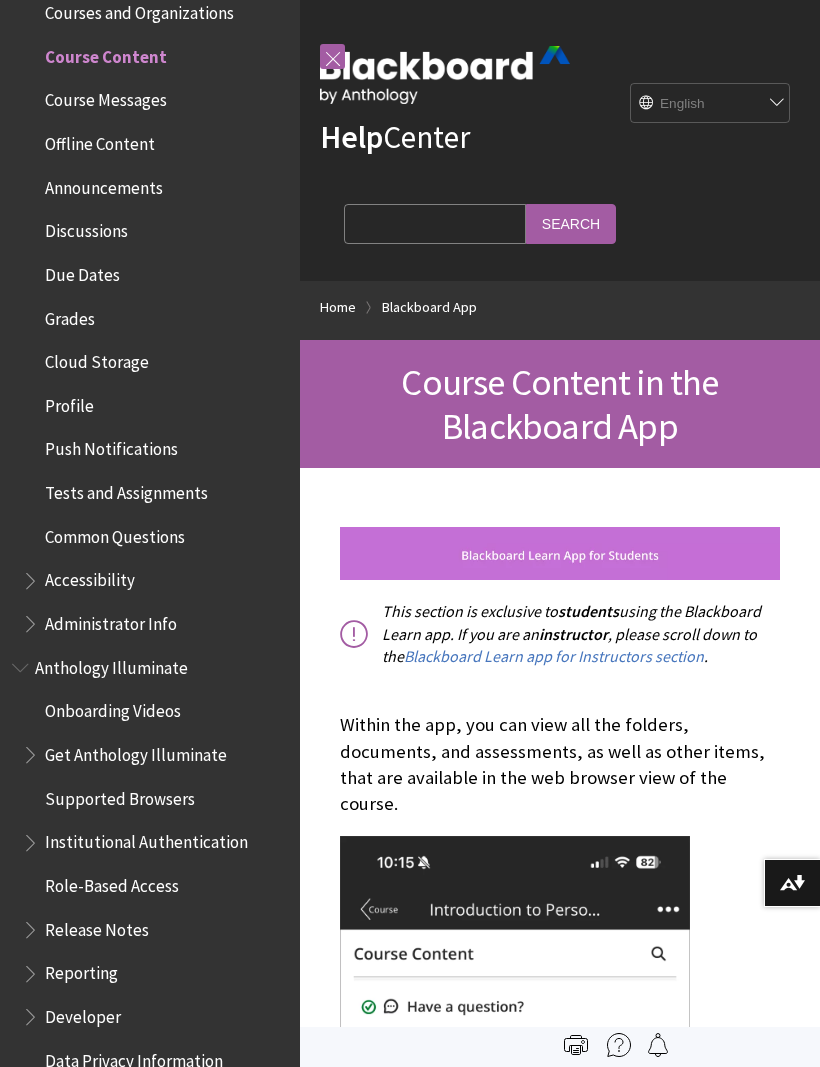 scroll, scrollTop: 0, scrollLeft: 0, axis: both 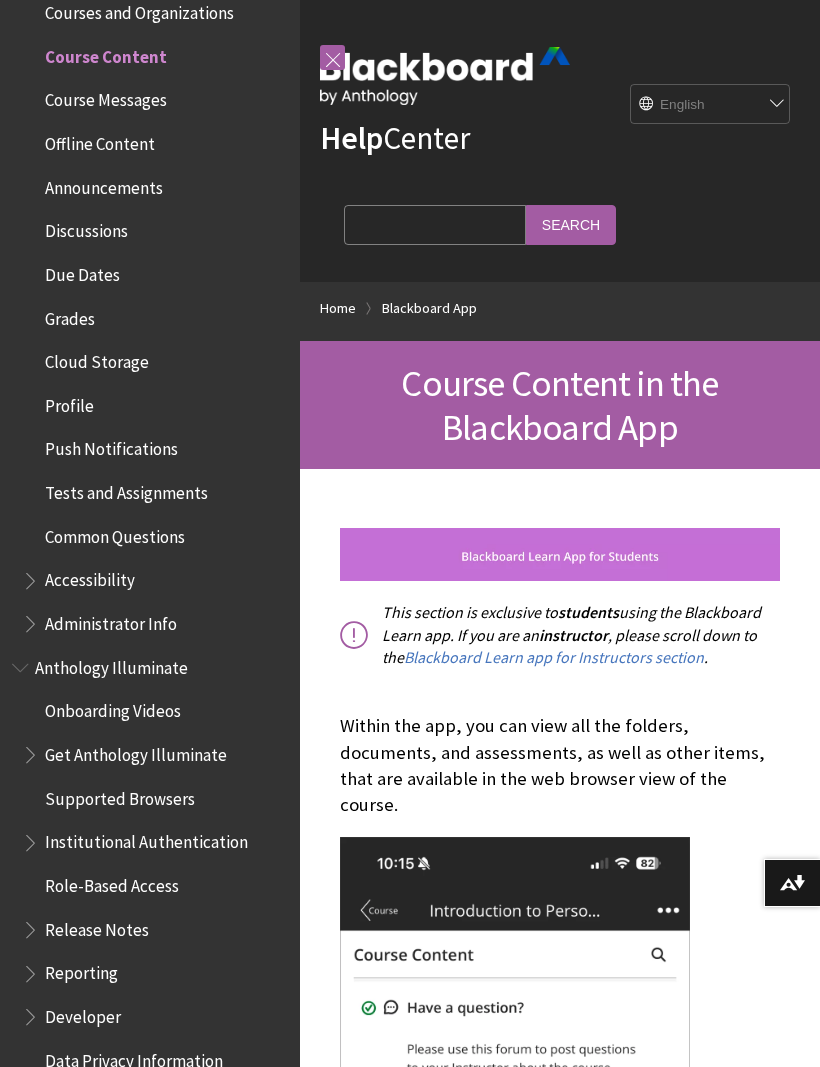 click on "Course Messages" at bounding box center [106, 97] 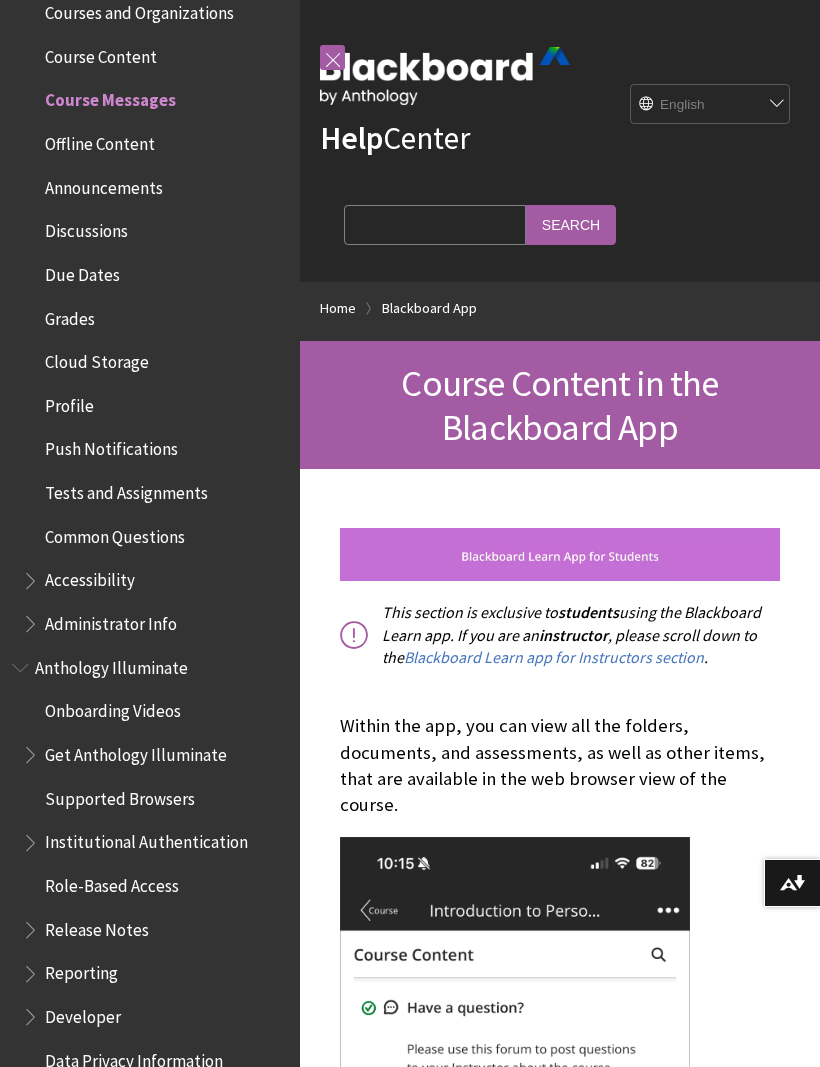 scroll, scrollTop: 194, scrollLeft: 0, axis: vertical 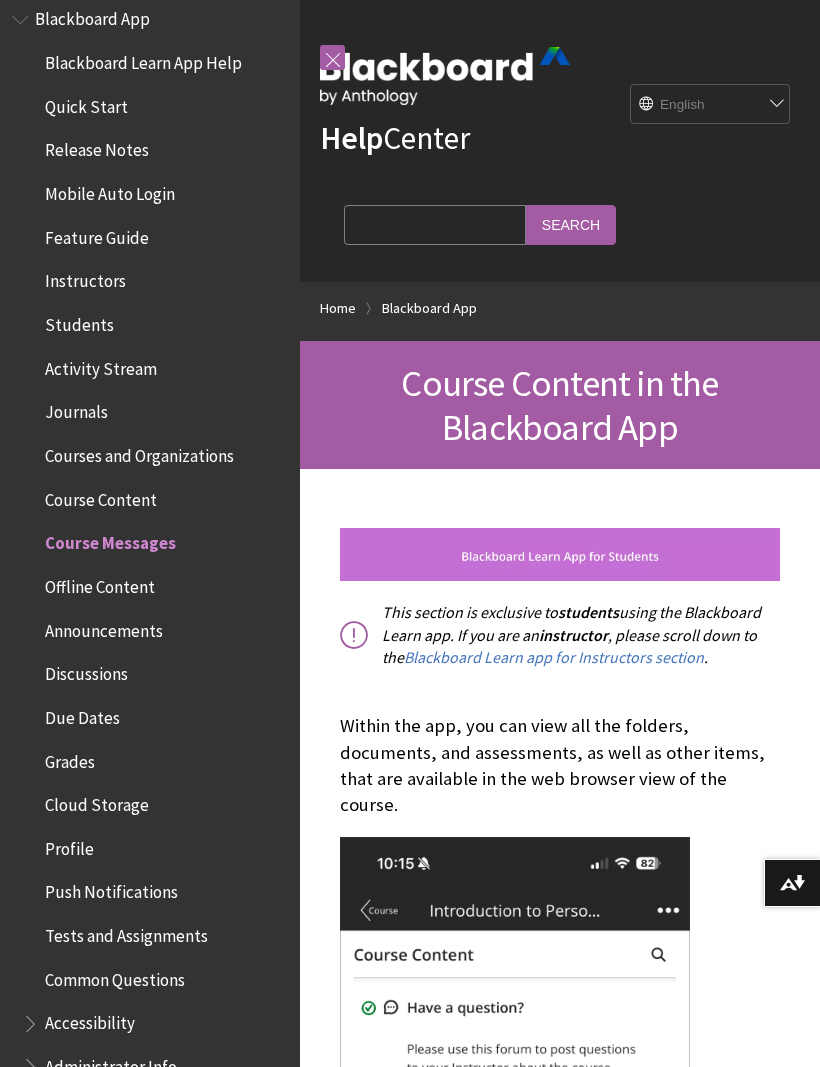 click at bounding box center [332, 57] 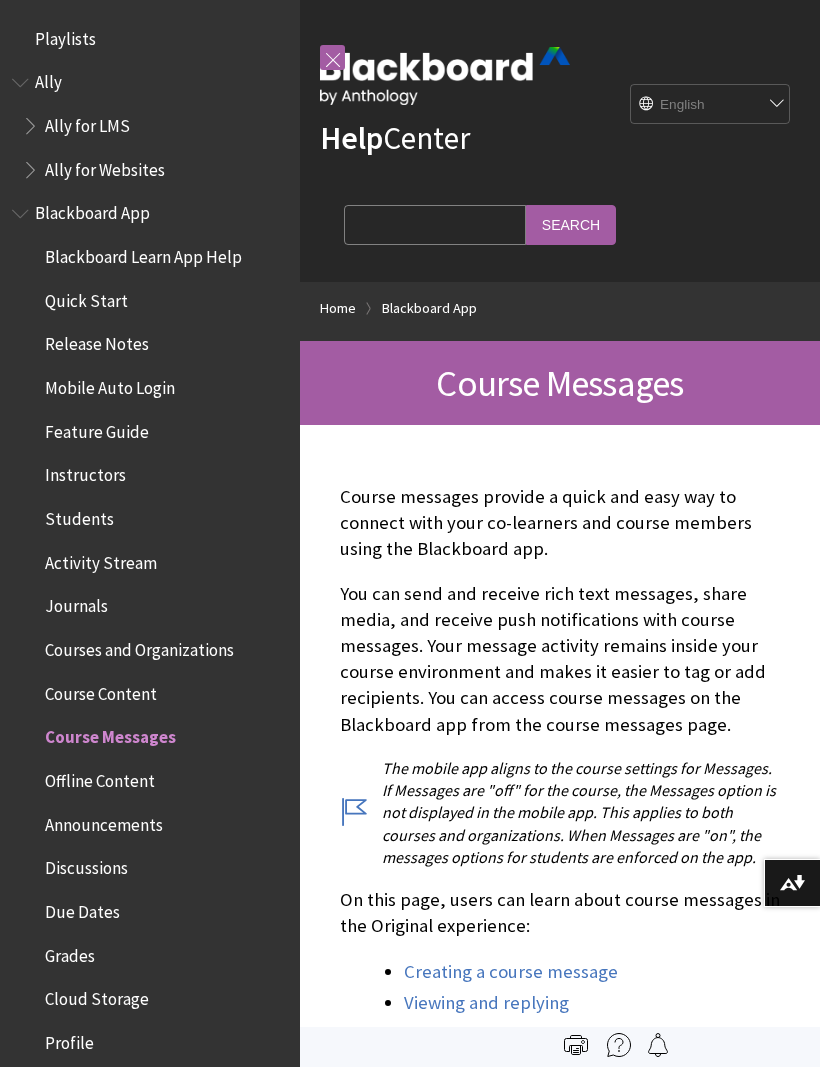 scroll, scrollTop: 0, scrollLeft: 0, axis: both 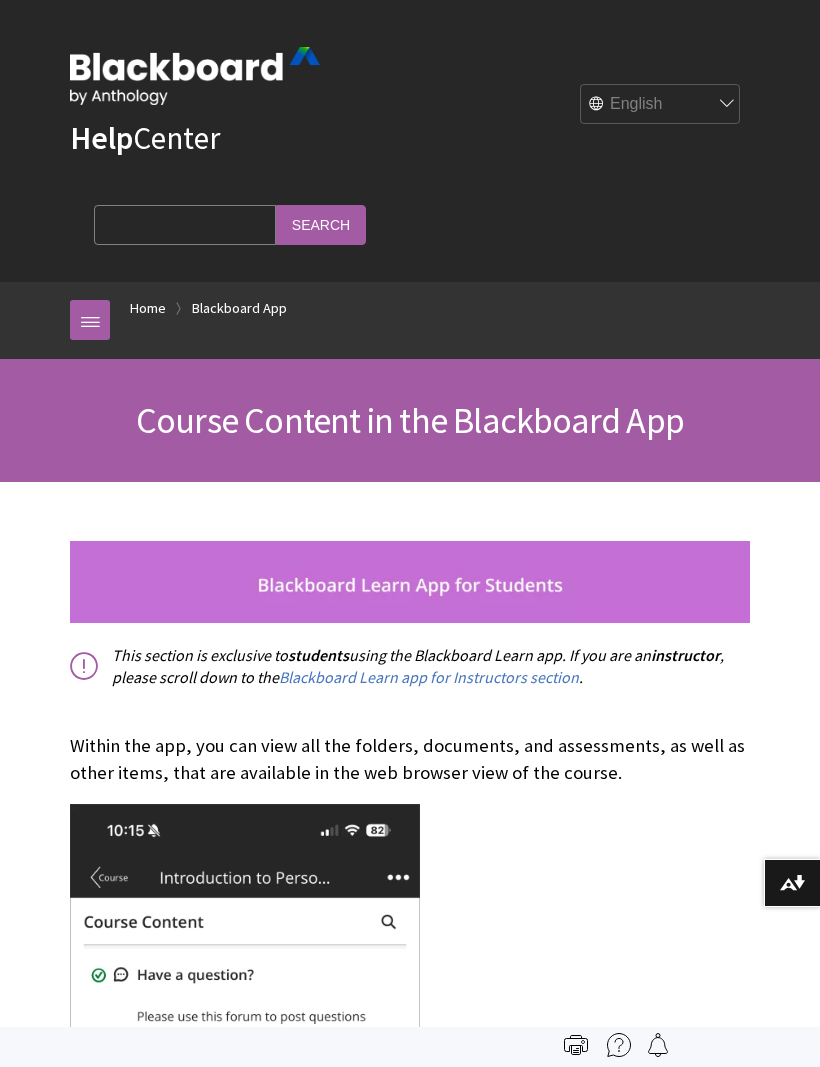 click on "Search Query" at bounding box center [185, 224] 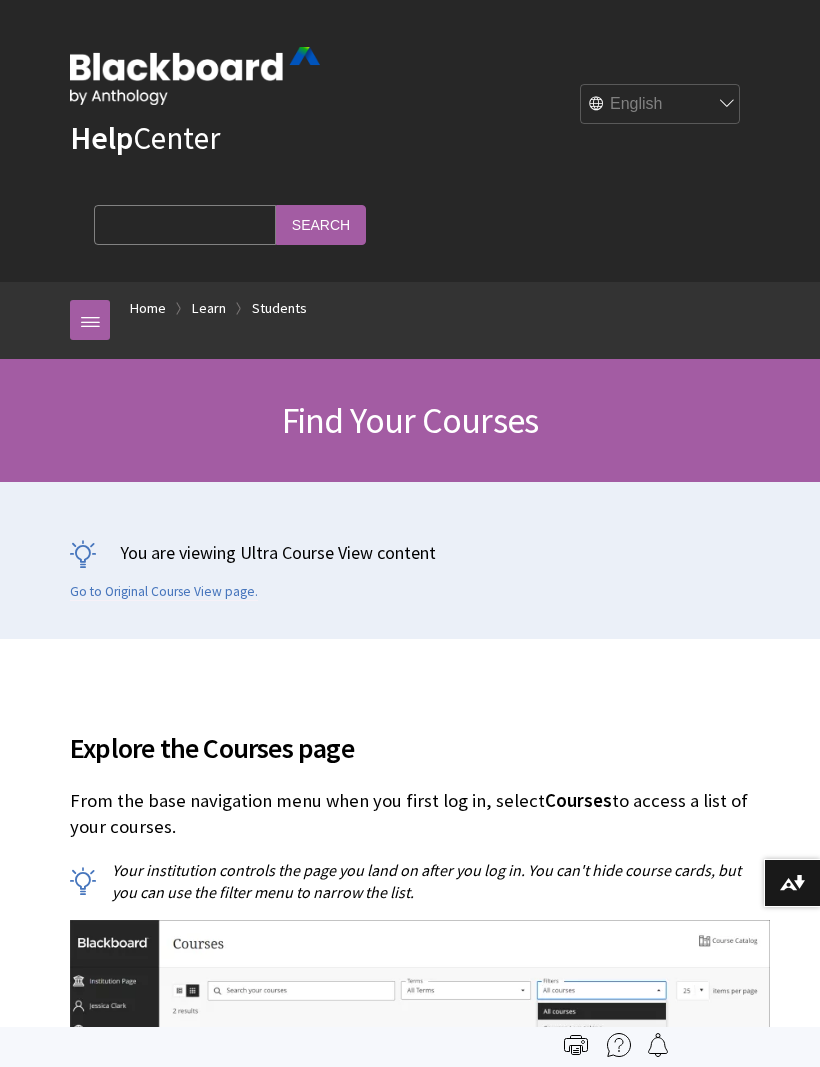 scroll, scrollTop: 3475, scrollLeft: 0, axis: vertical 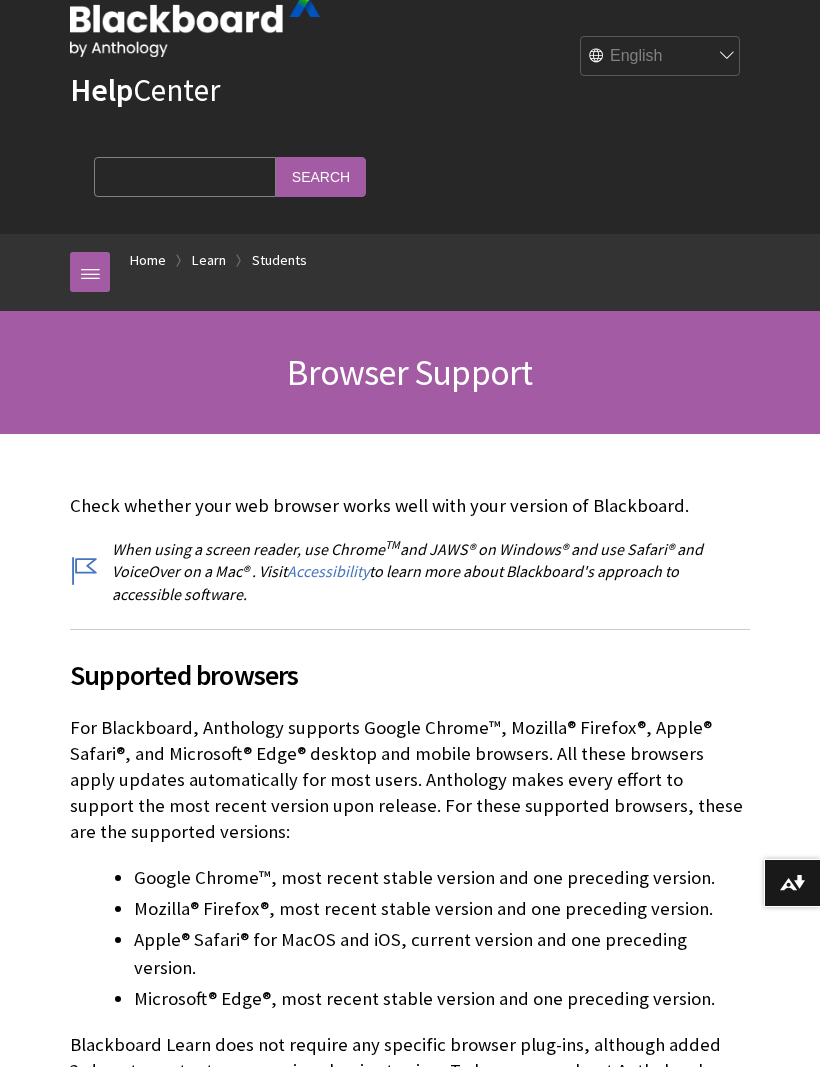 click on "Home" at bounding box center [148, 260] 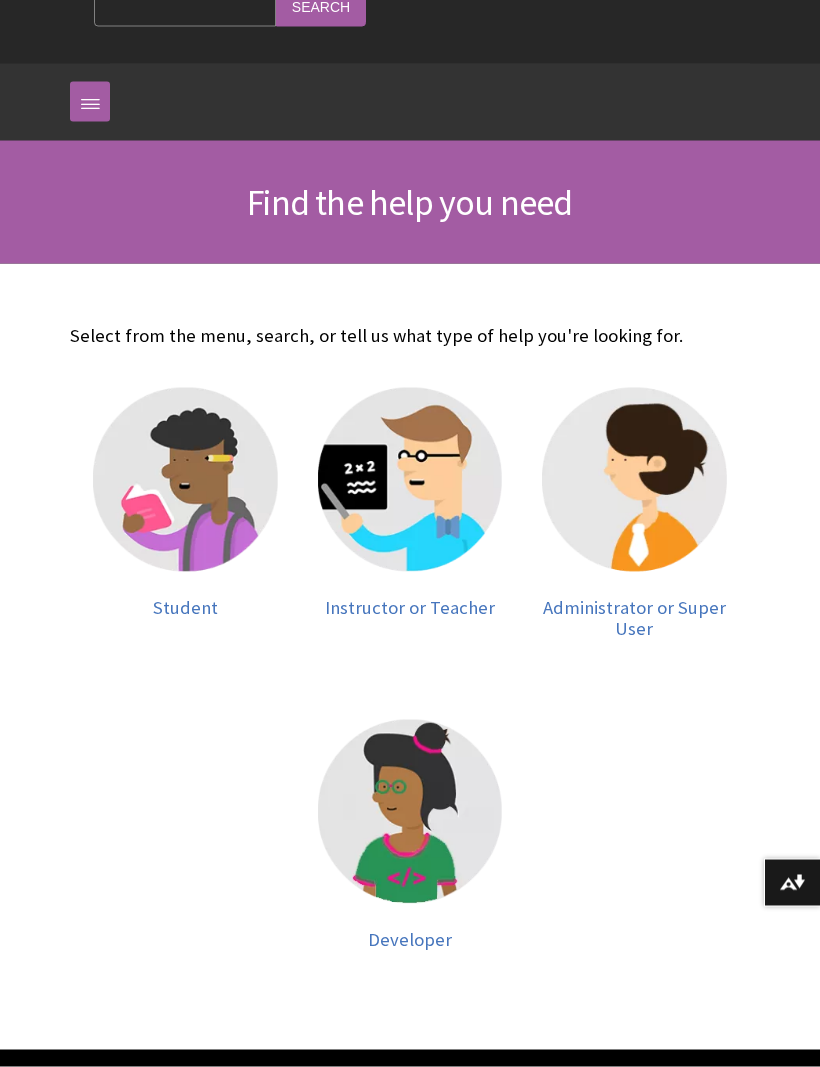scroll, scrollTop: 219, scrollLeft: 0, axis: vertical 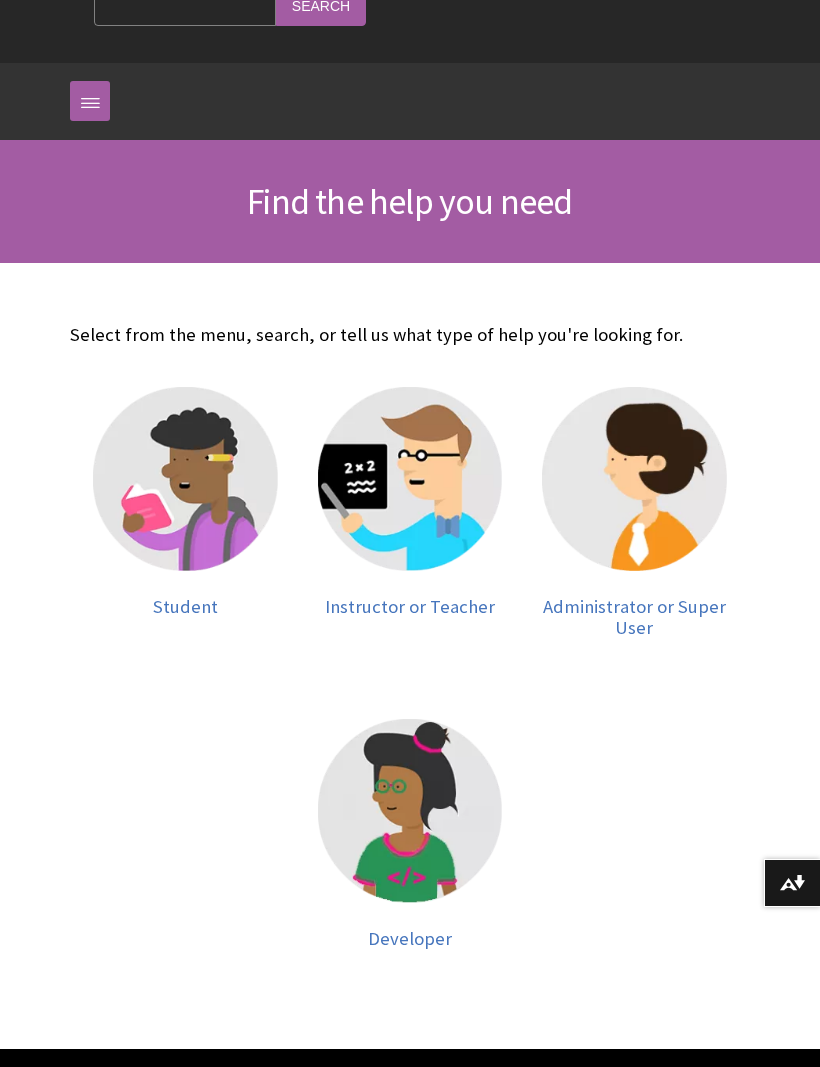 click at bounding box center (185, 479) 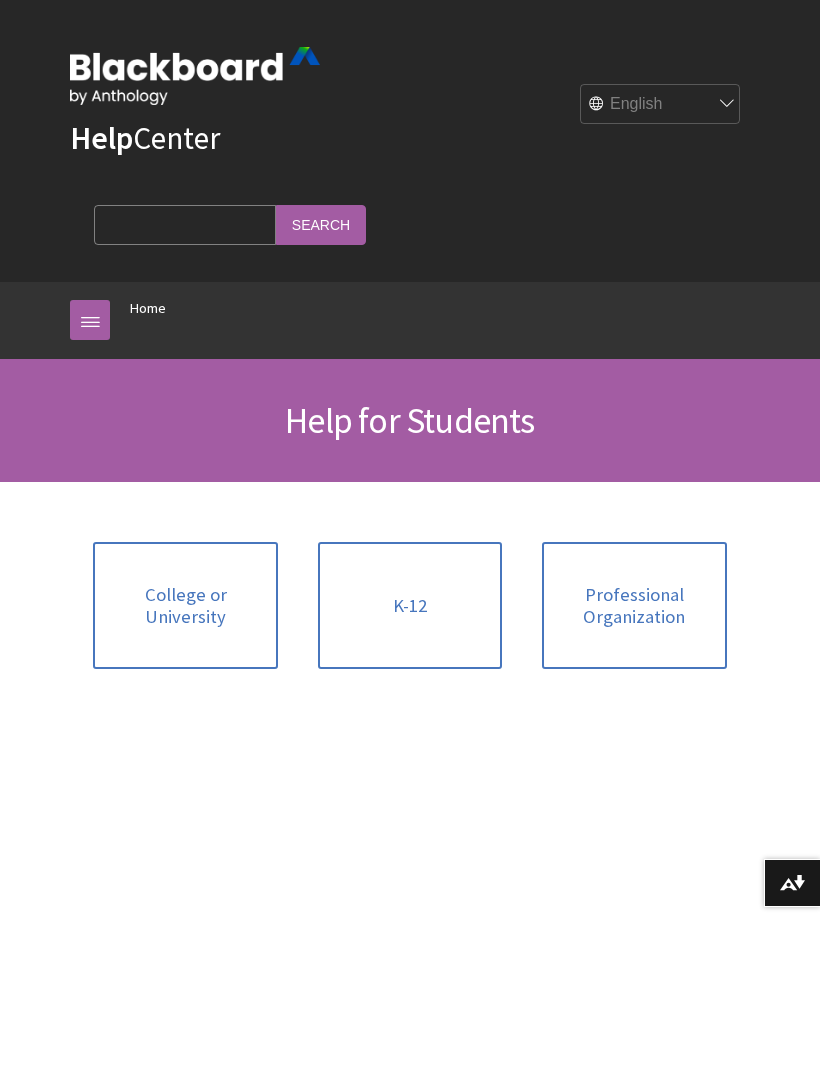 scroll, scrollTop: 0, scrollLeft: 0, axis: both 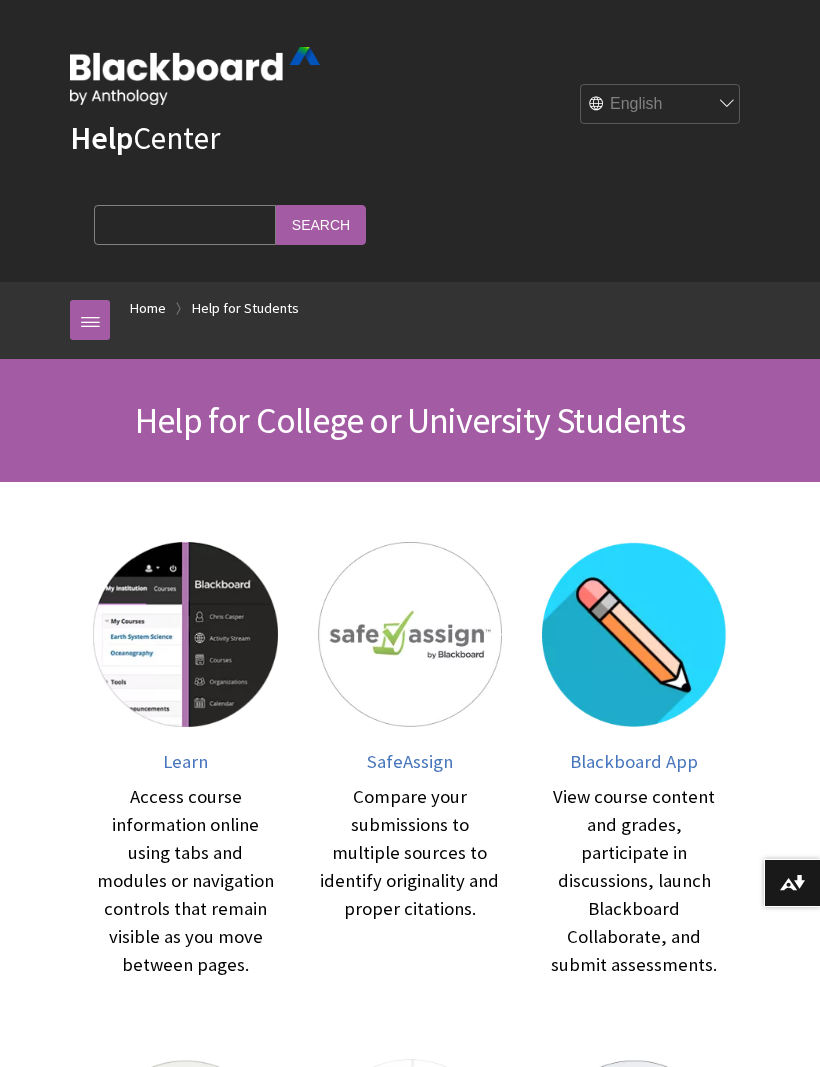 click on "View course content and grades, participate in discussions, launch Blackboard Collaborate, and submit assessments." at bounding box center (634, 881) 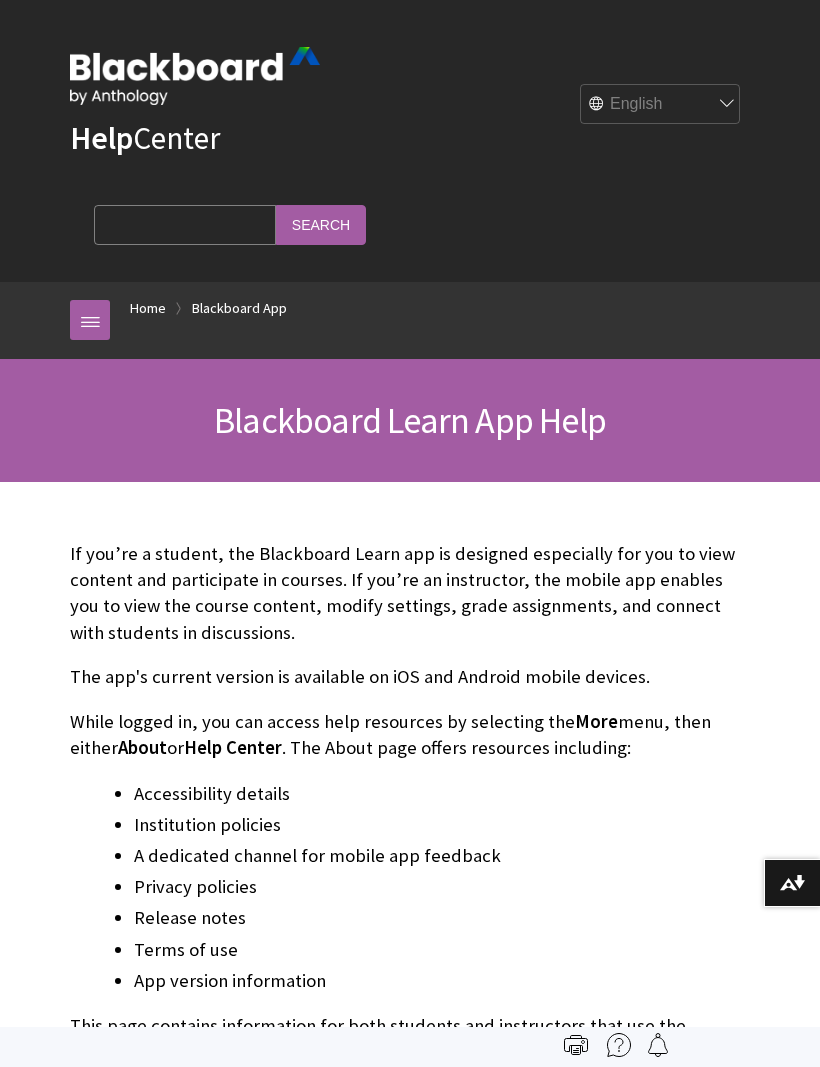 scroll, scrollTop: 0, scrollLeft: 0, axis: both 